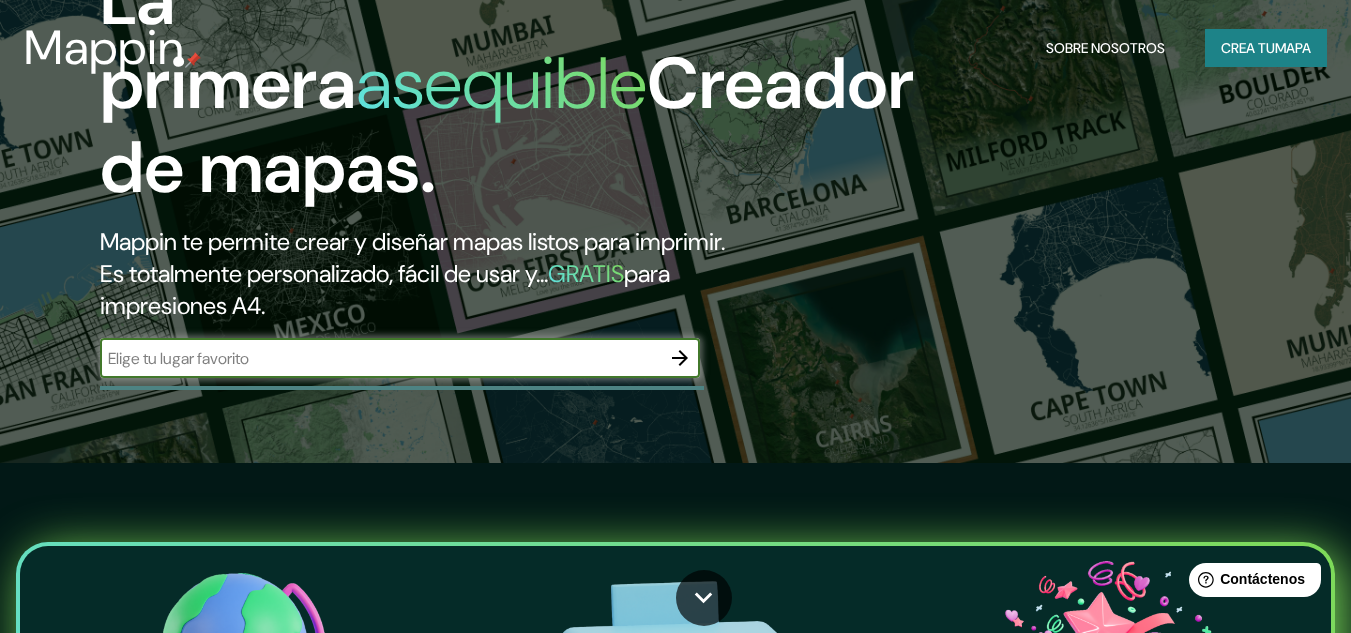 scroll, scrollTop: 42, scrollLeft: 0, axis: vertical 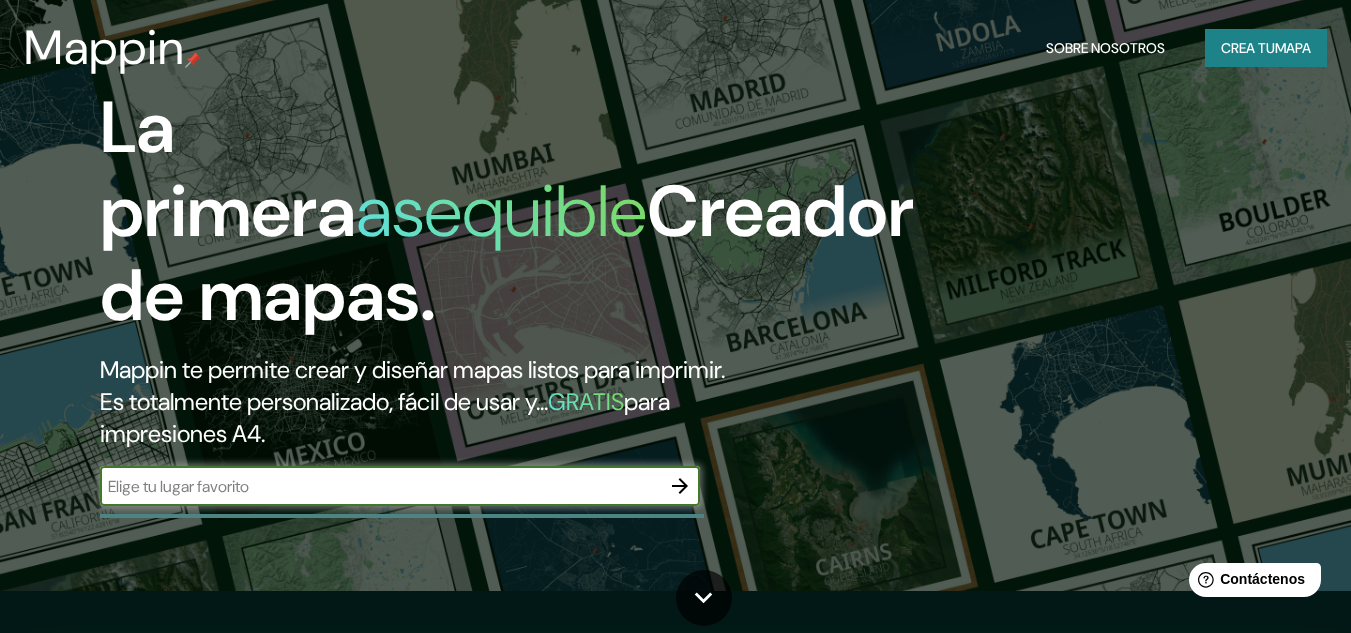 click on "Crea tu" at bounding box center [1248, 48] 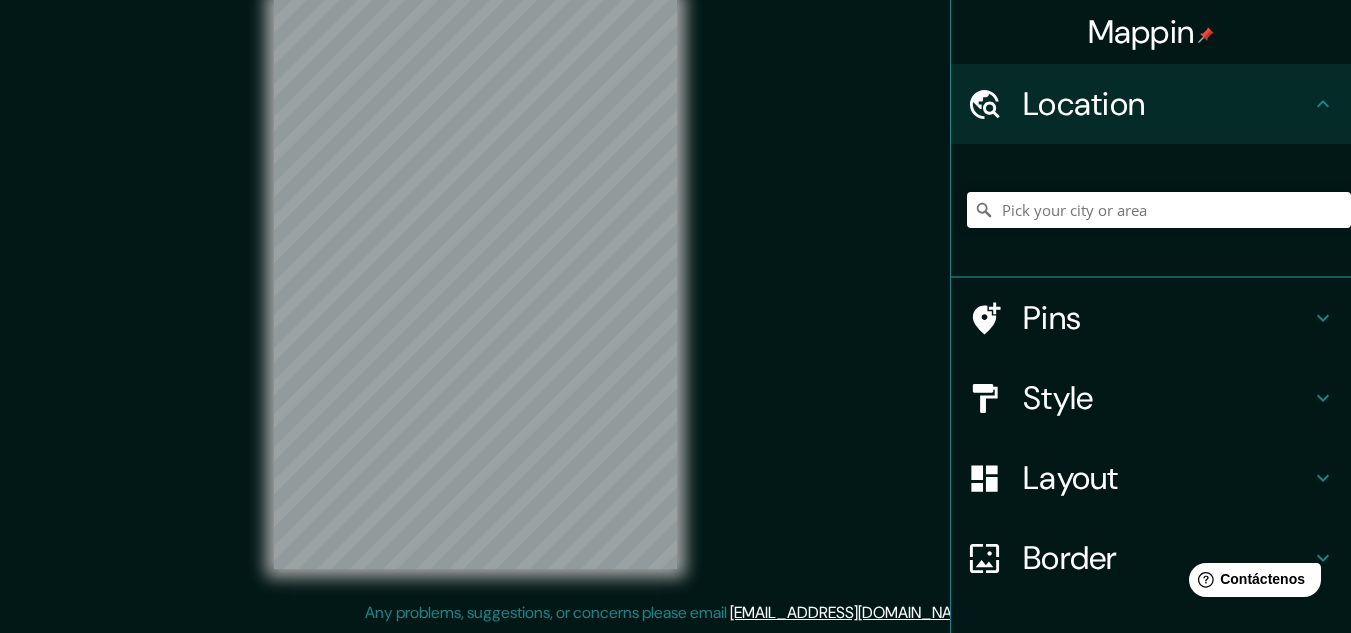 scroll, scrollTop: 0, scrollLeft: 0, axis: both 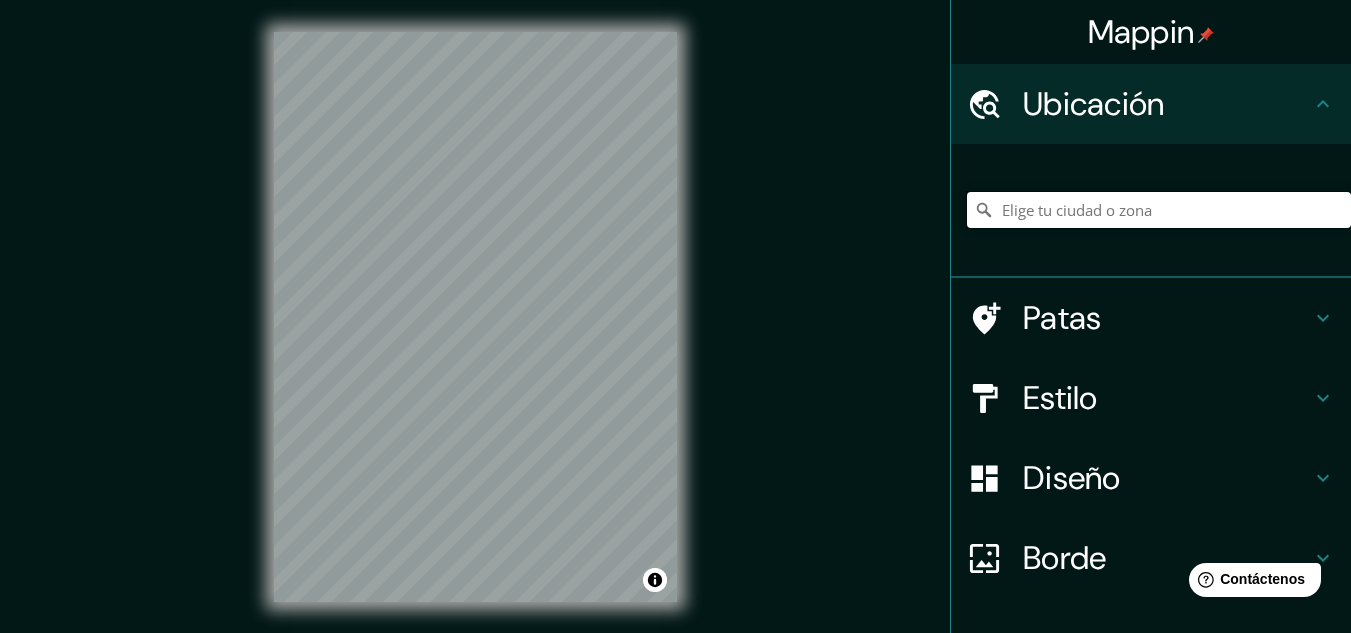 click at bounding box center [1159, 210] 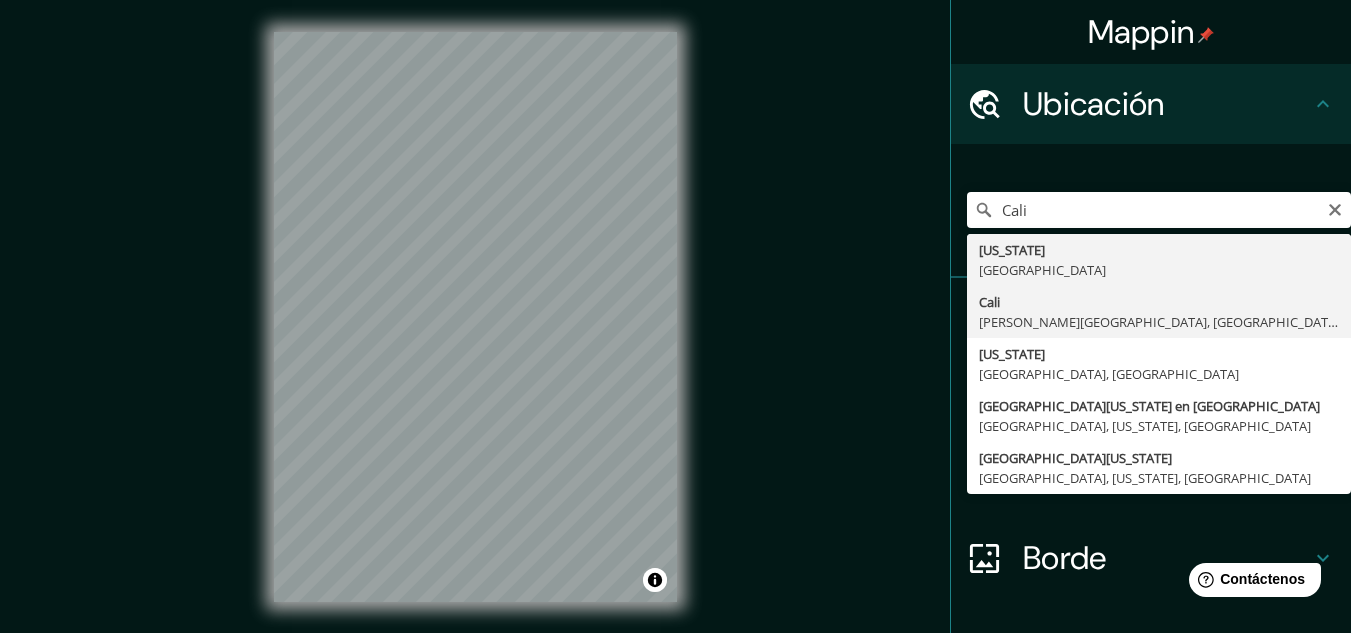 type on "[GEOGRAPHIC_DATA], [PERSON_NAME][GEOGRAPHIC_DATA], [GEOGRAPHIC_DATA]" 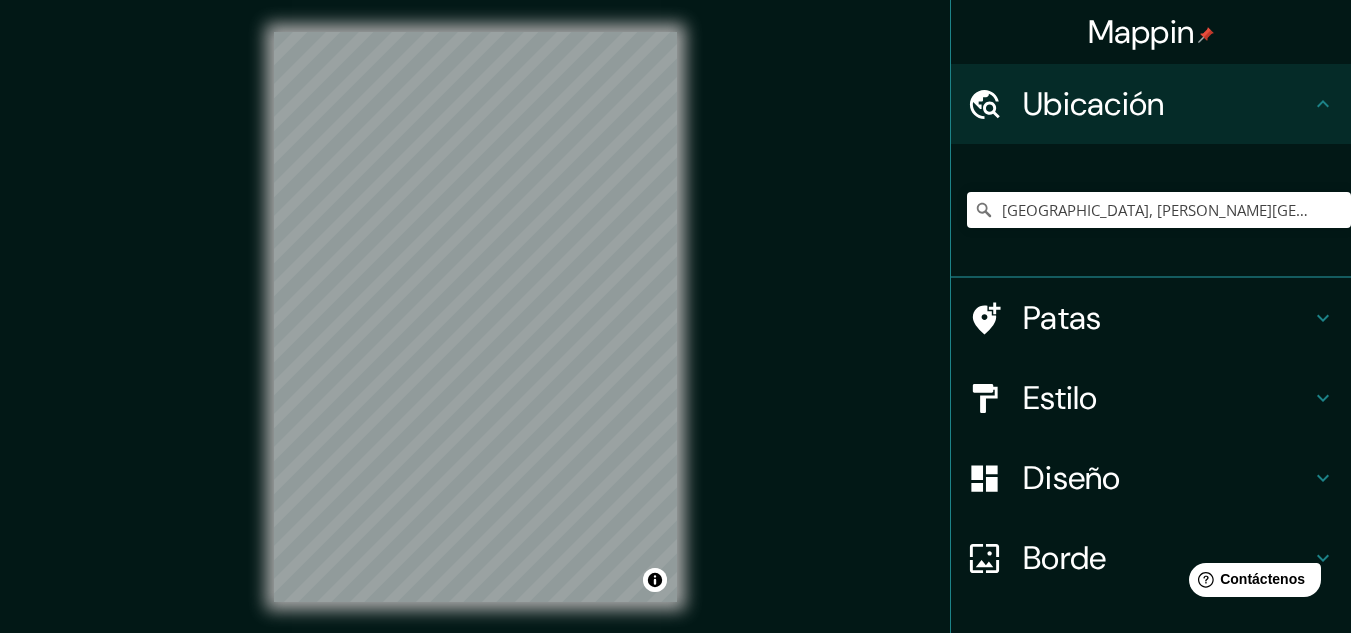 click 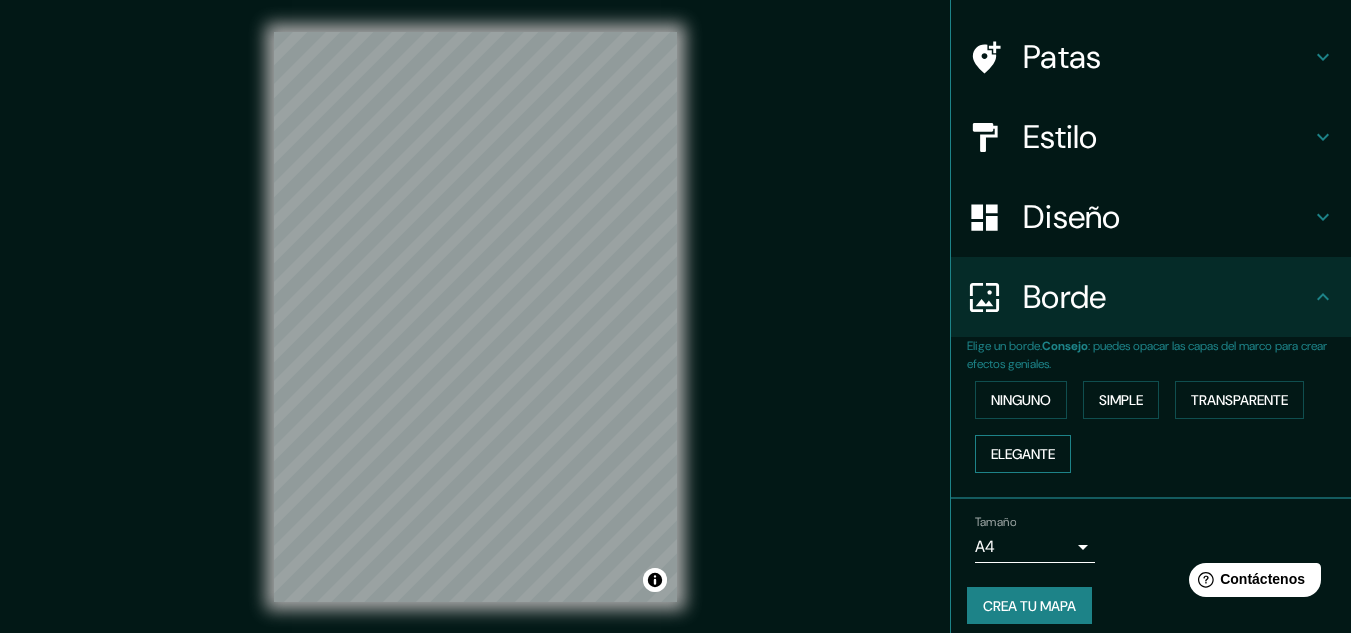 scroll, scrollTop: 144, scrollLeft: 0, axis: vertical 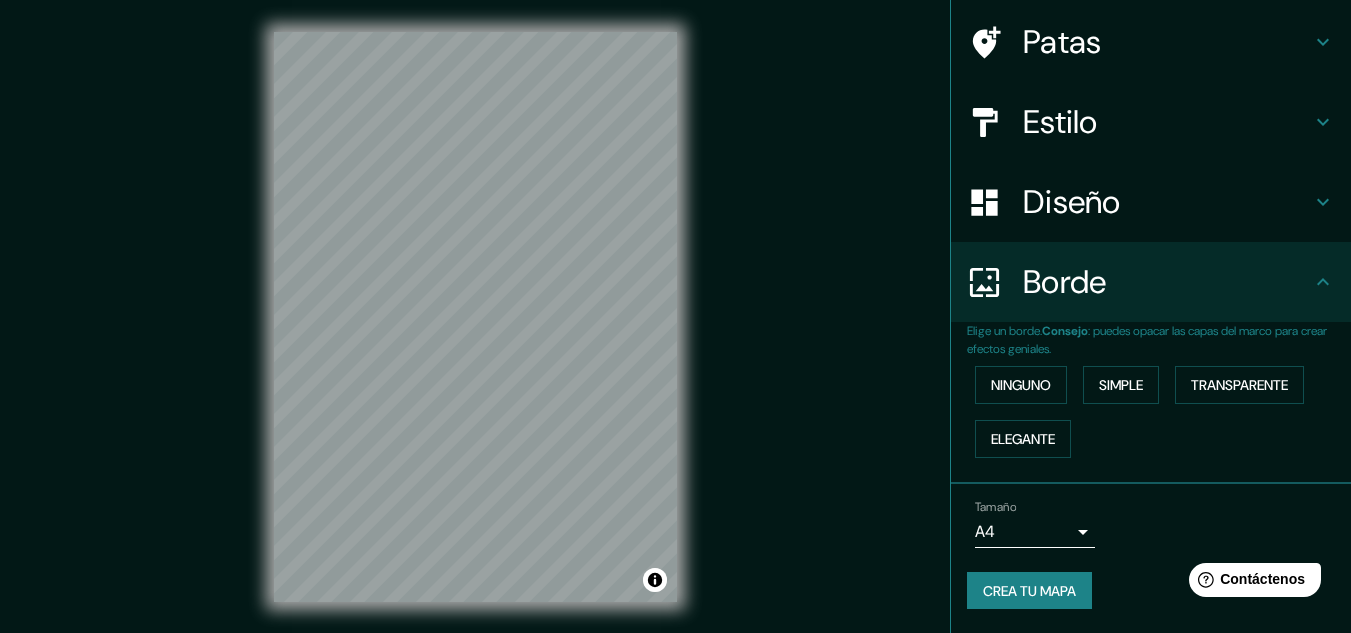 click on "Mappin Ubicación Cali, [PERSON_NAME][GEOGRAPHIC_DATA], [GEOGRAPHIC_DATA] Patas Estilo Diseño Borde Elige un borde.  Consejo  : puedes opacar las capas del marco para crear efectos geniales. Ninguno Simple Transparente Elegante Tamaño A4 single Crea tu mapa © Mapbox   © OpenStreetMap   Improve this map Si tiene algún problema, sugerencia o inquietud, envíe un correo electrónico a  [EMAIL_ADDRESS][DOMAIN_NAME]  .   . . Texto original Valora esta traducción Tu opinión servirá para ayudar a mejorar el Traductor de Google" at bounding box center (675, 316) 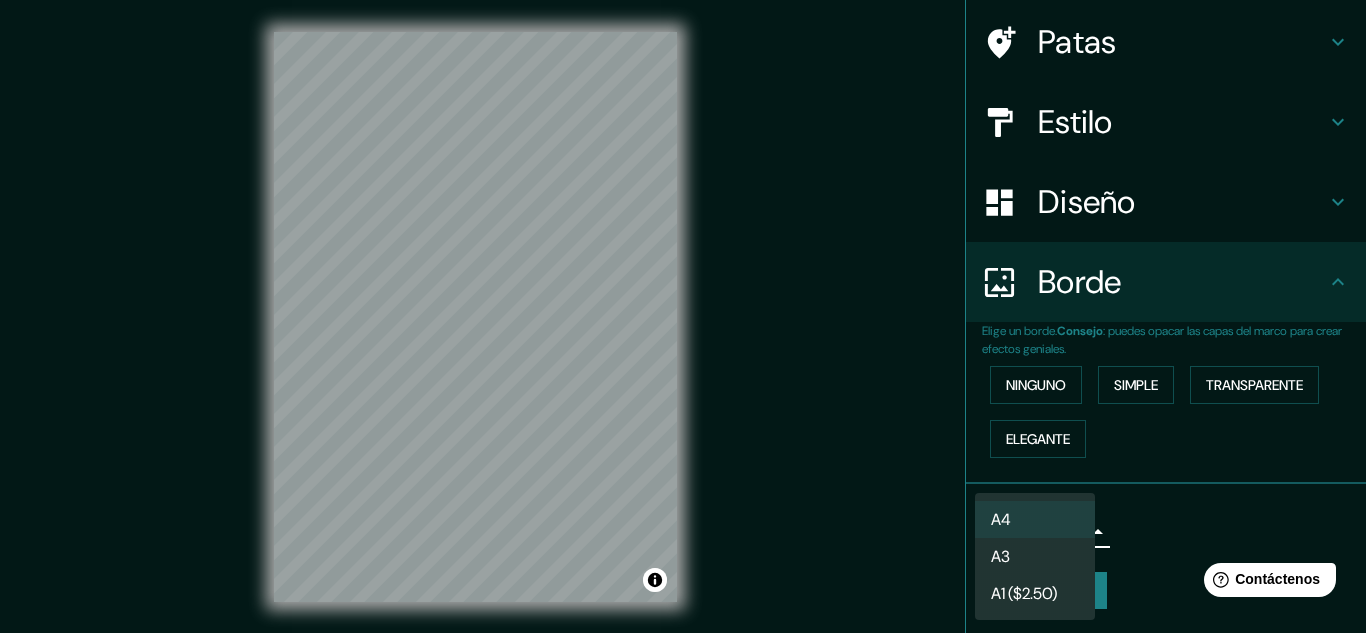 click on "A3" at bounding box center (1035, 556) 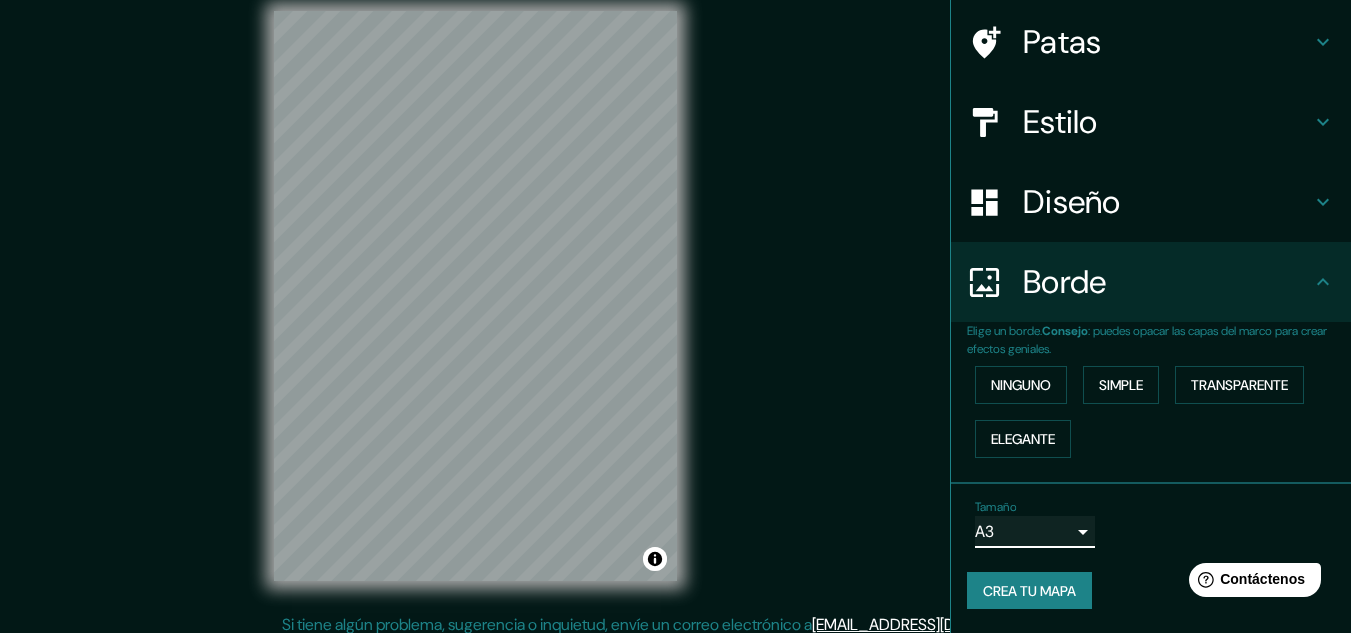 scroll, scrollTop: 33, scrollLeft: 0, axis: vertical 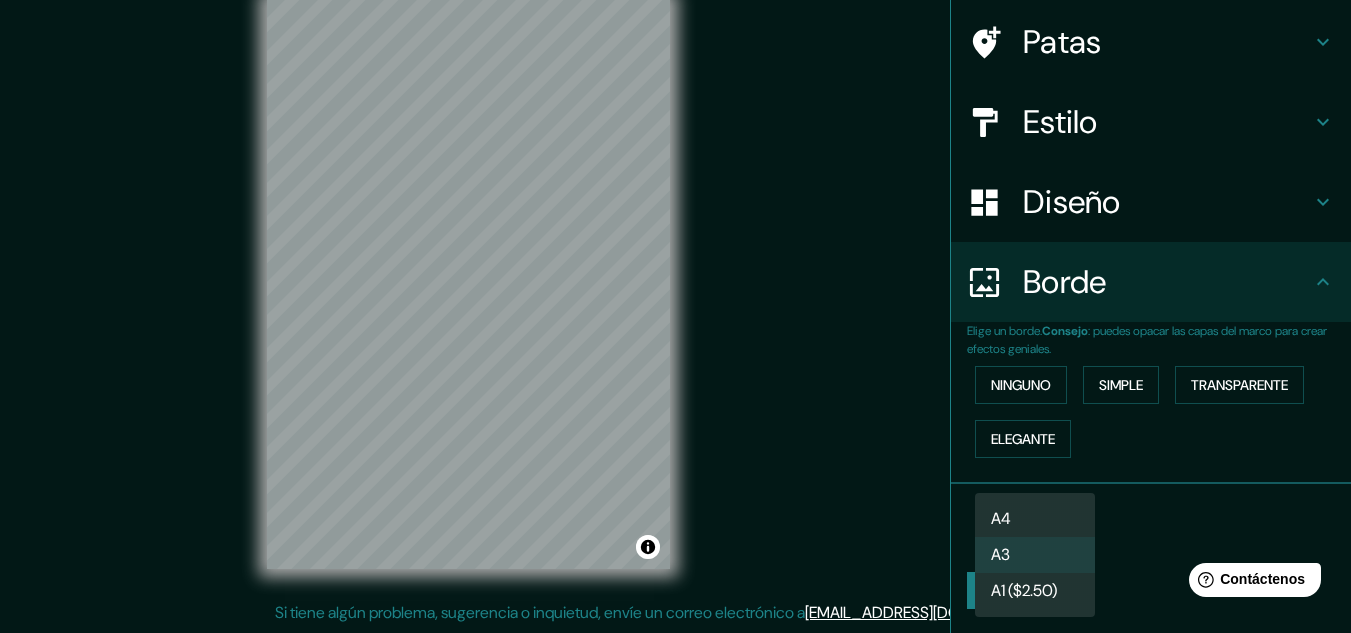 click on "Mappin Ubicación Cali, [PERSON_NAME][GEOGRAPHIC_DATA], [GEOGRAPHIC_DATA] Patas Estilo Diseño Borde Elige un borde.  Consejo  : puedes opacar las capas del marco para crear efectos geniales. Ninguno Simple Transparente Elegante Tamaño A3 a4 Crea tu mapa © Mapbox   © OpenStreetMap   Improve this map Si tiene algún problema, sugerencia o inquietud, envíe un correo electrónico a  [EMAIL_ADDRESS][DOMAIN_NAME]  .   . . Texto original Valora esta traducción Tu opinión servirá para ayudar a mejorar el Traductor de Google A4 A3 A1 ($2.50)" at bounding box center [675, 283] 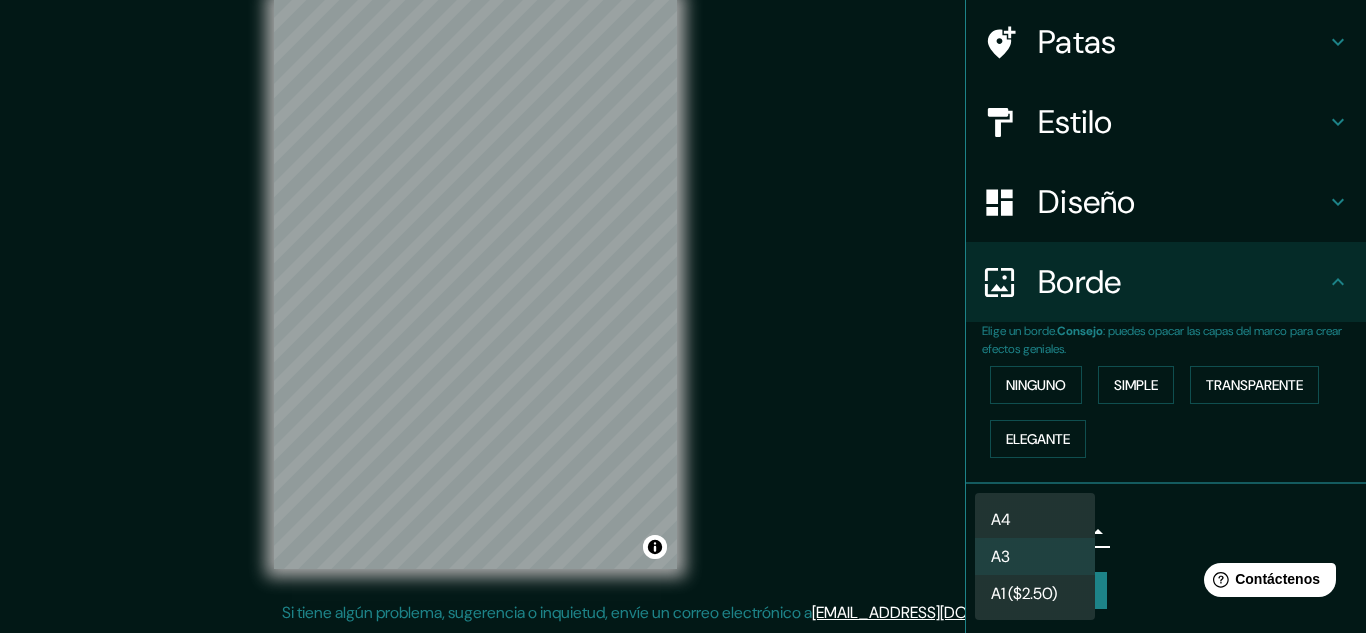 click on "A1 ($2.50)" at bounding box center [1024, 593] 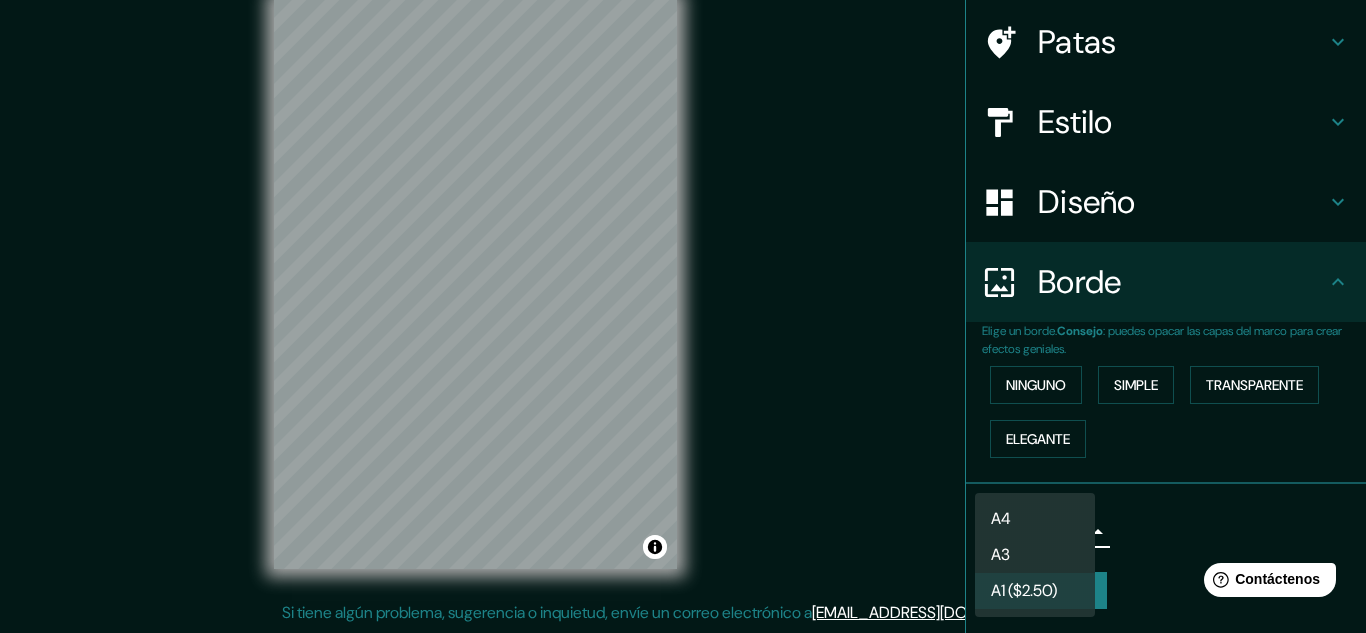 click on "Mappin Ubicación Cali, [PERSON_NAME][GEOGRAPHIC_DATA], [GEOGRAPHIC_DATA] Patas Estilo Diseño Borde Elige un borde.  Consejo  : puedes opacar las capas del marco para crear efectos geniales. Ninguno Simple Transparente Elegante Tamaño A1 ($2.50) a3 Crea tu mapa © Mapbox   © OpenStreetMap   Improve this map Si tiene algún problema, sugerencia o inquietud, envíe un correo electrónico a  [EMAIL_ADDRESS][DOMAIN_NAME]  .   . . Texto original Valora esta traducción Tu opinión servirá para ayudar a mejorar el Traductor de Google A4 A3 A1 ($2.50)" at bounding box center (683, 283) 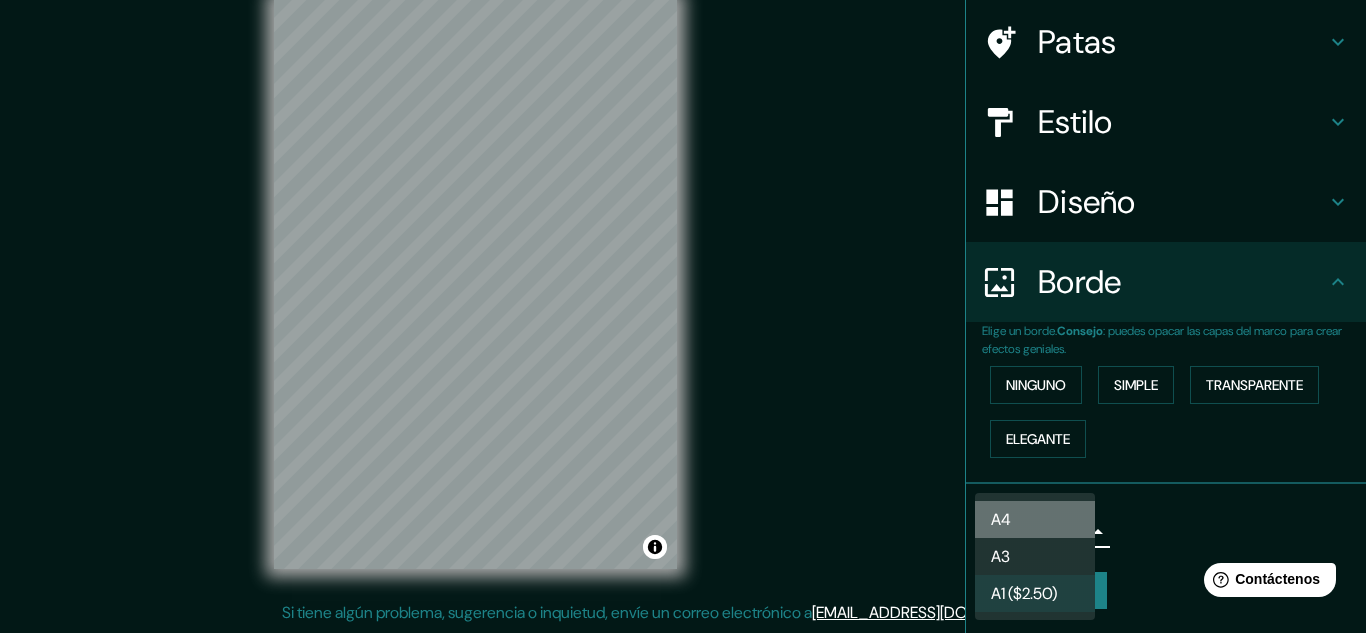 click on "A4" at bounding box center (1035, 519) 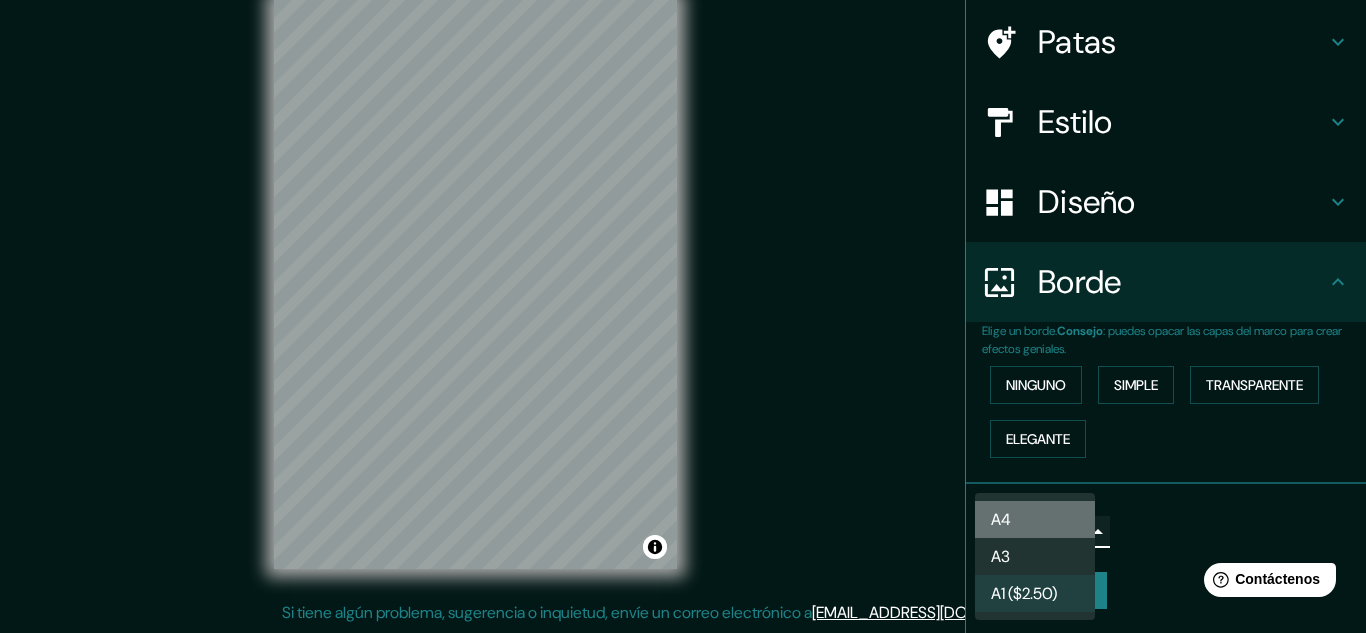 type on "single" 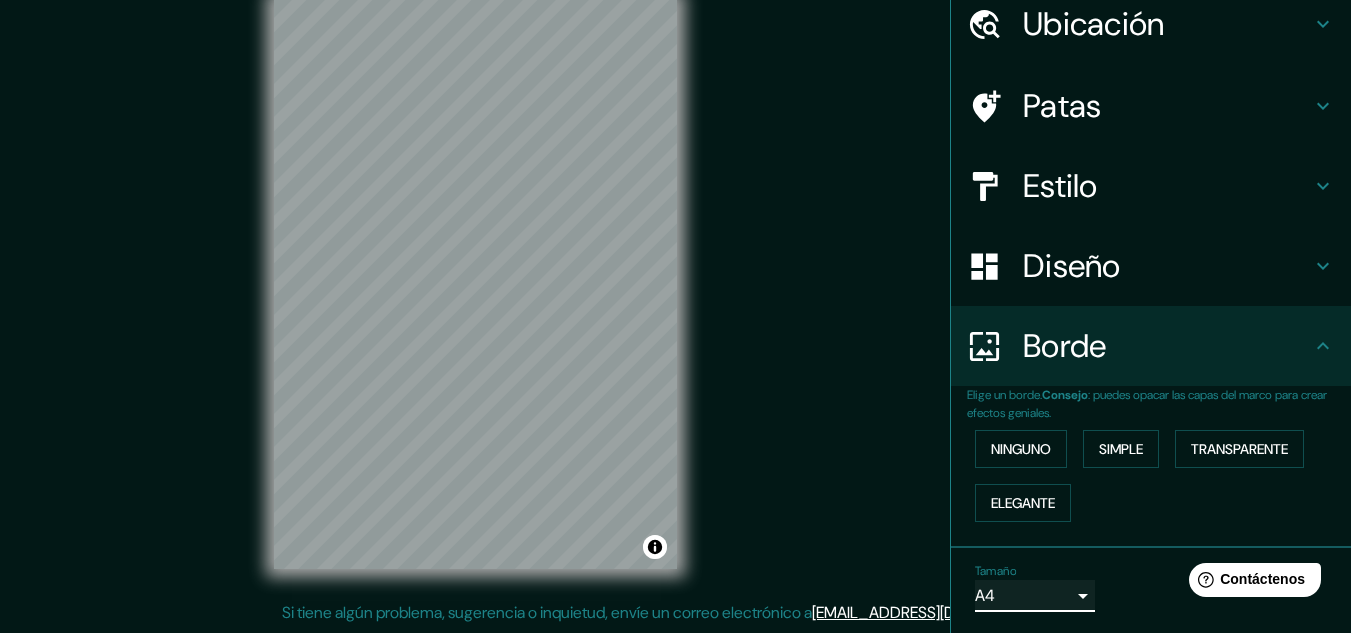 scroll, scrollTop: 44, scrollLeft: 0, axis: vertical 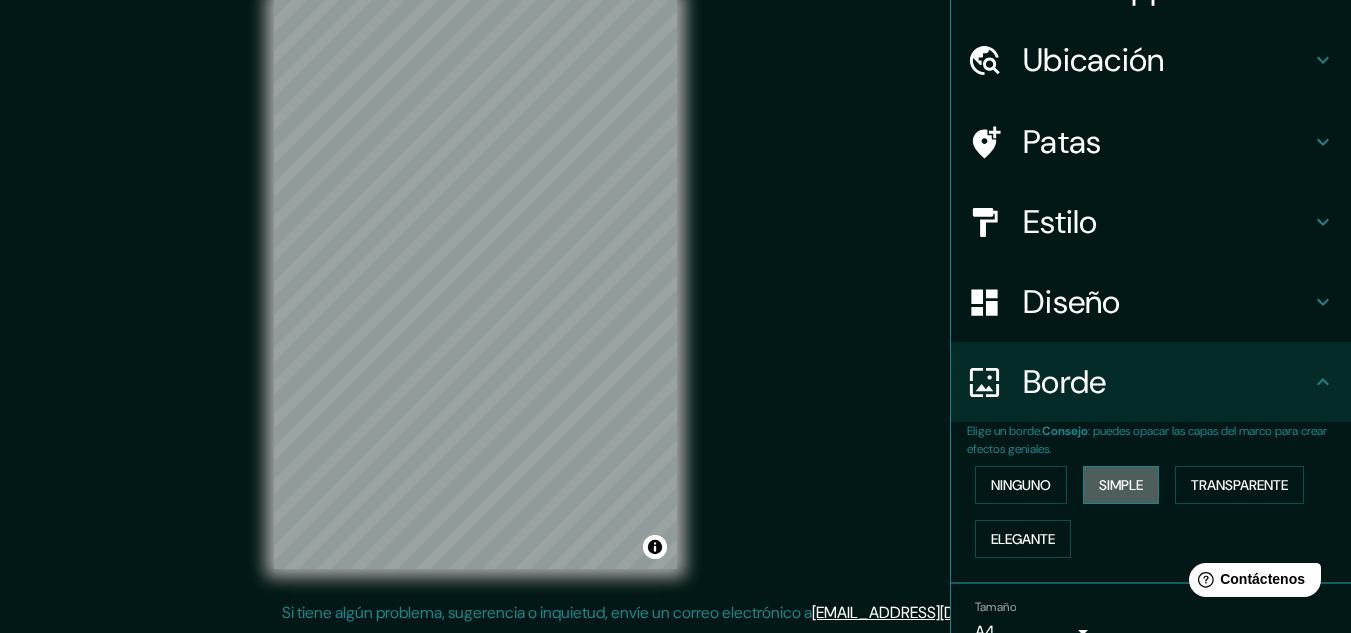 click on "Simple" at bounding box center (1121, 485) 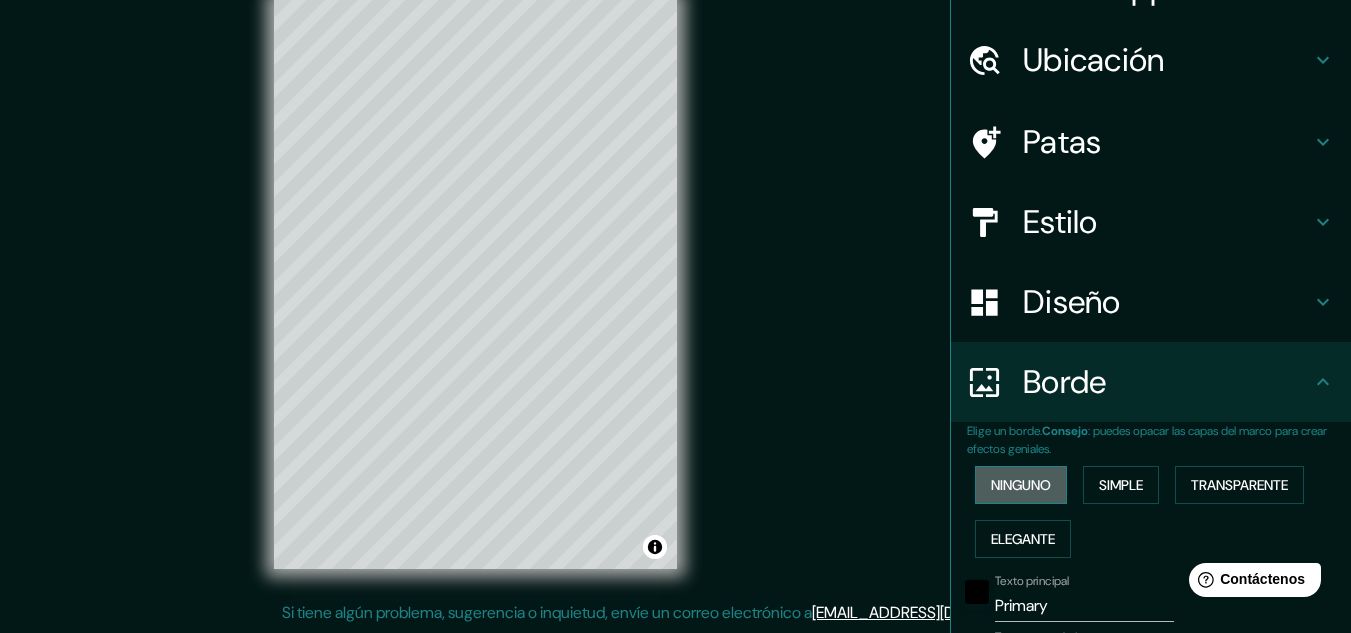 click on "Ninguno" at bounding box center [1021, 485] 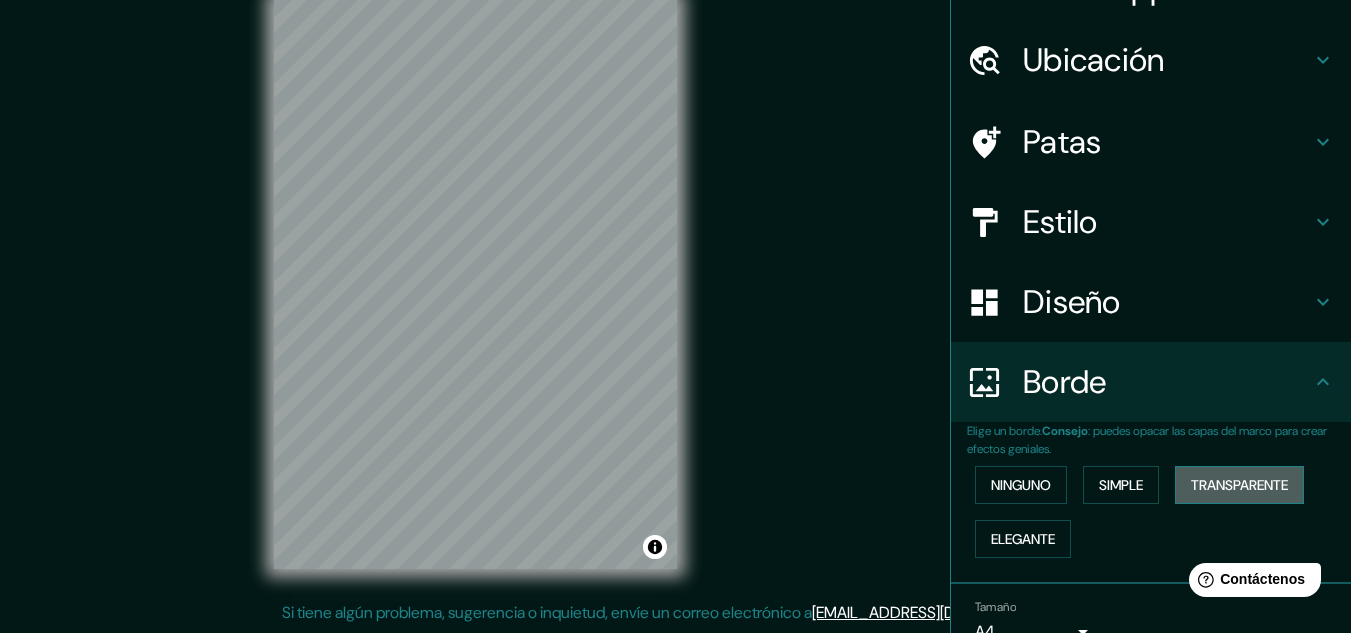 click on "Transparente" at bounding box center (1239, 485) 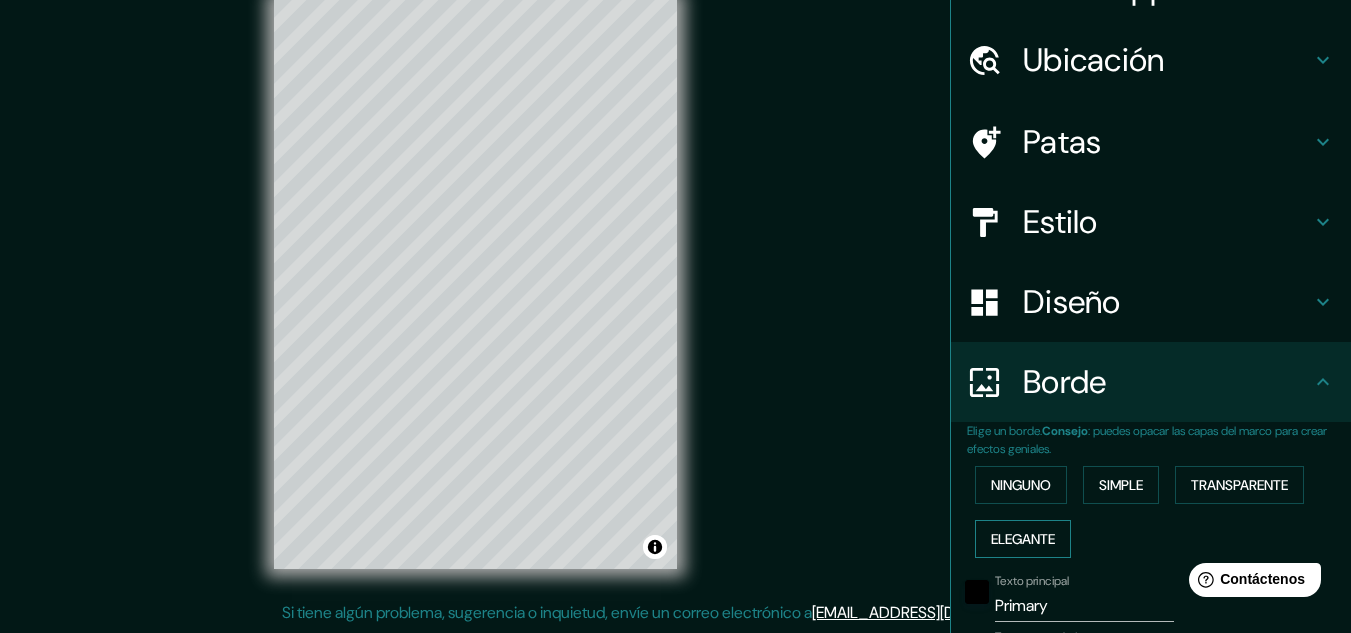 click on "Elegante" at bounding box center (1023, 539) 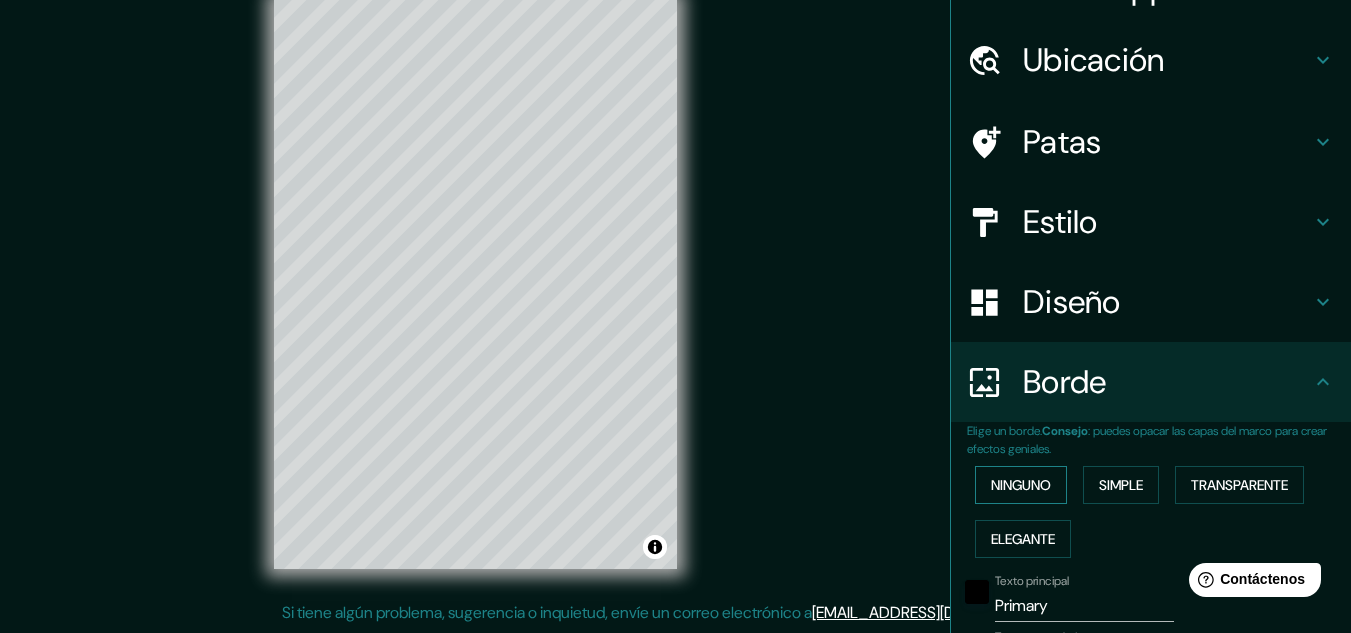click on "Ninguno" at bounding box center (1021, 485) 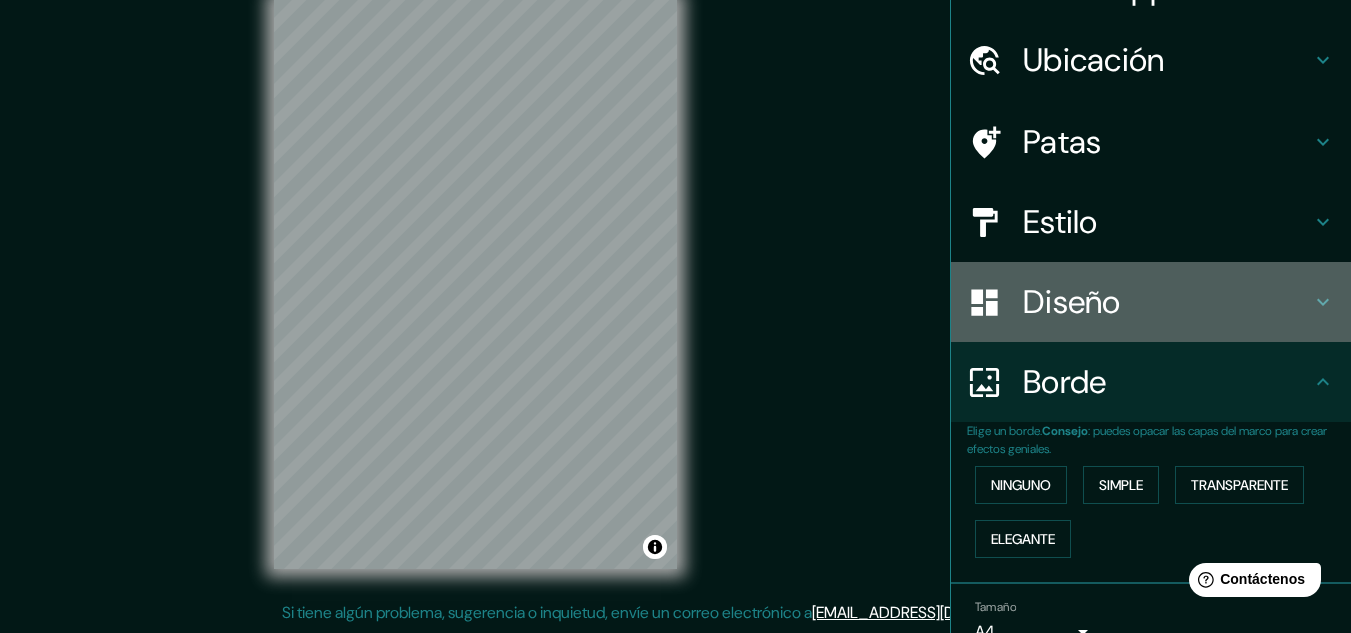click on "Diseño" at bounding box center [1151, 302] 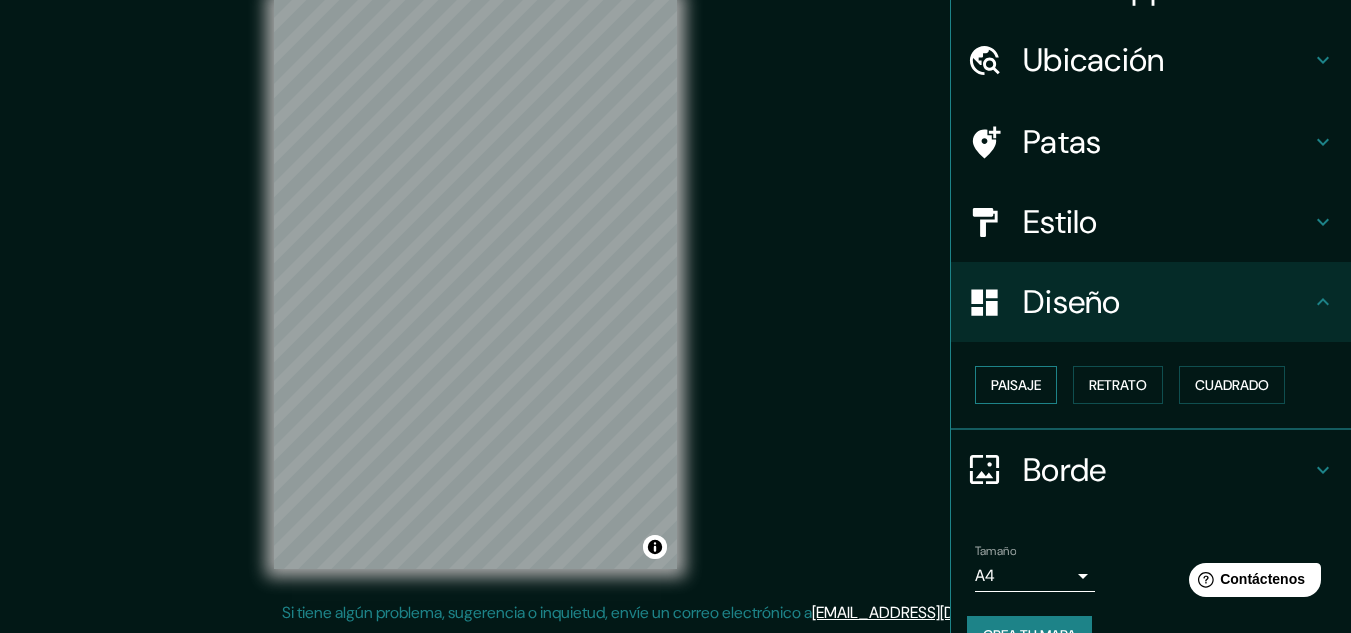 click on "Paisaje" at bounding box center (1016, 385) 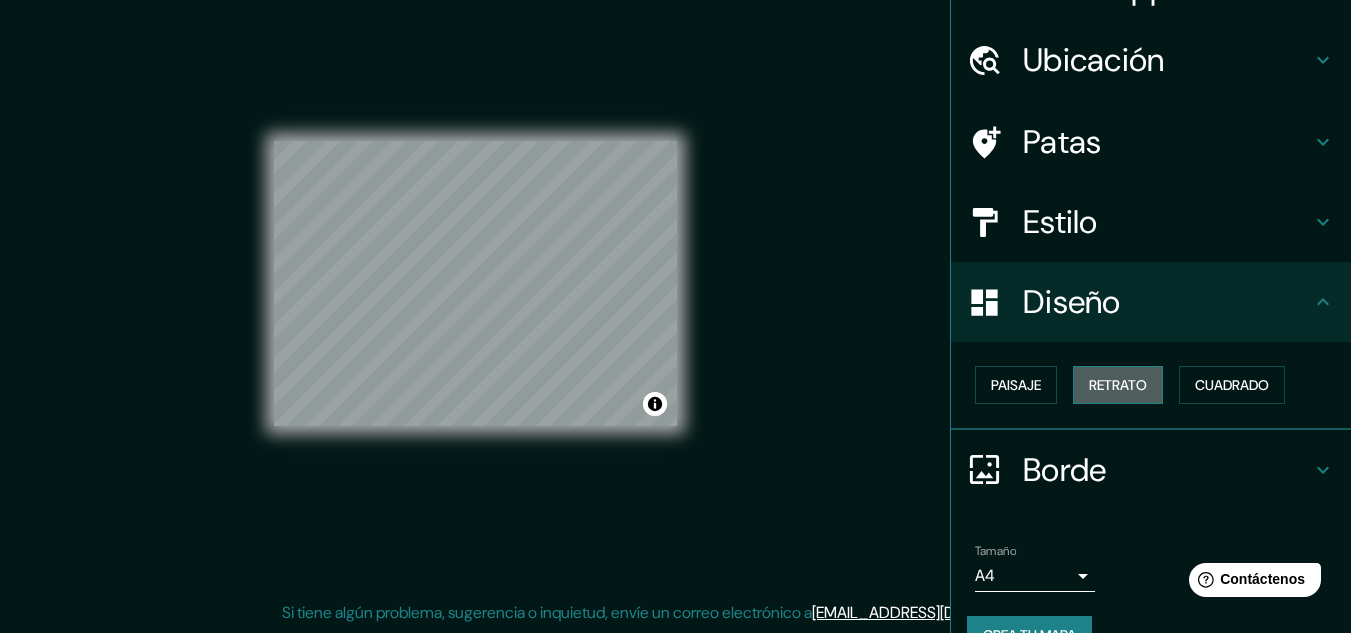 click on "Retrato" at bounding box center [1118, 385] 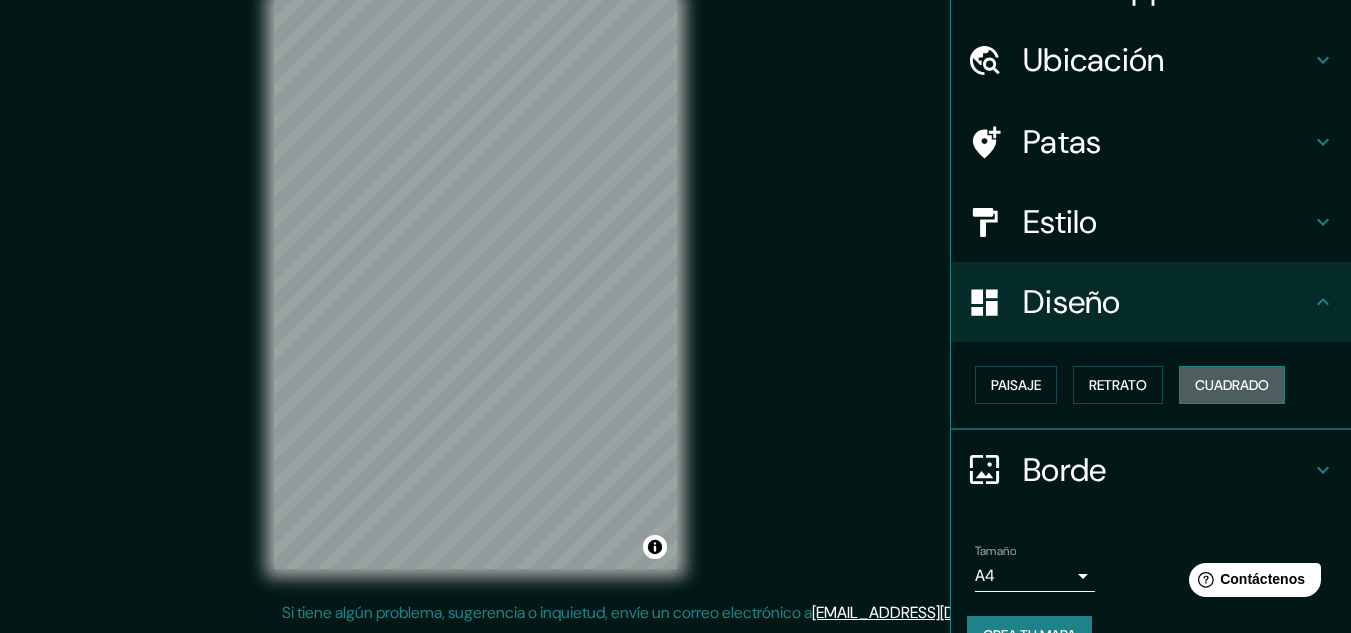 click on "Cuadrado" at bounding box center [1232, 385] 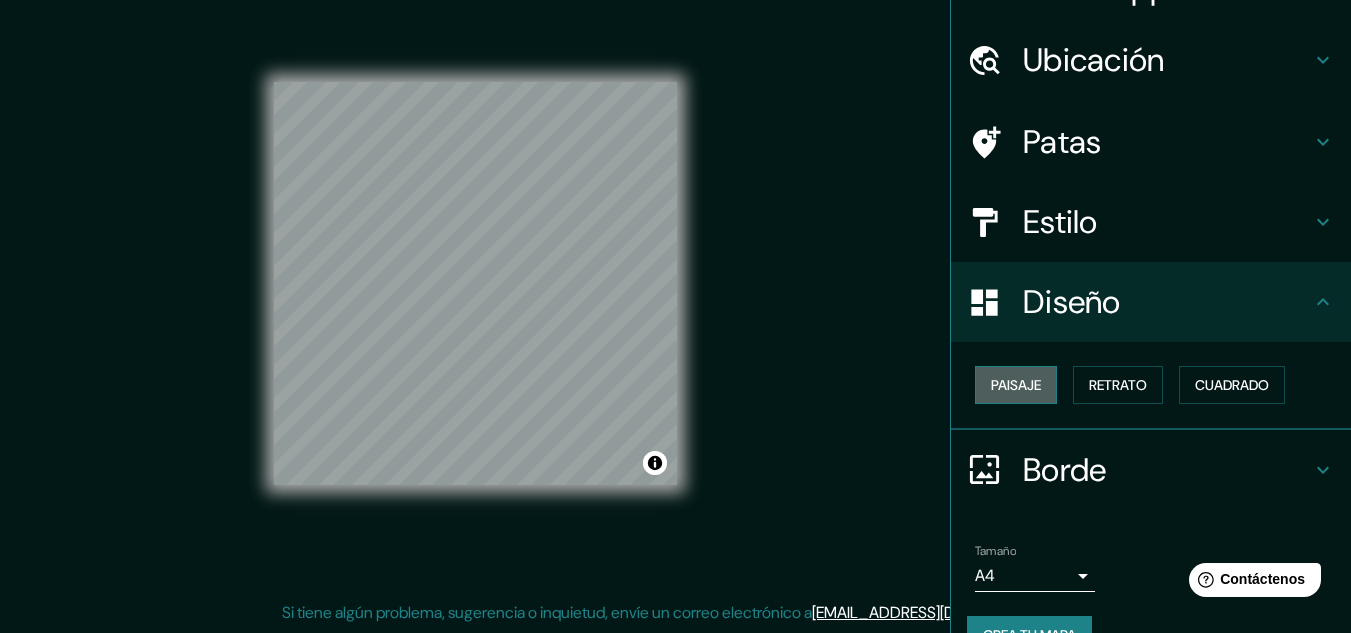 click on "Paisaje" at bounding box center [1016, 385] 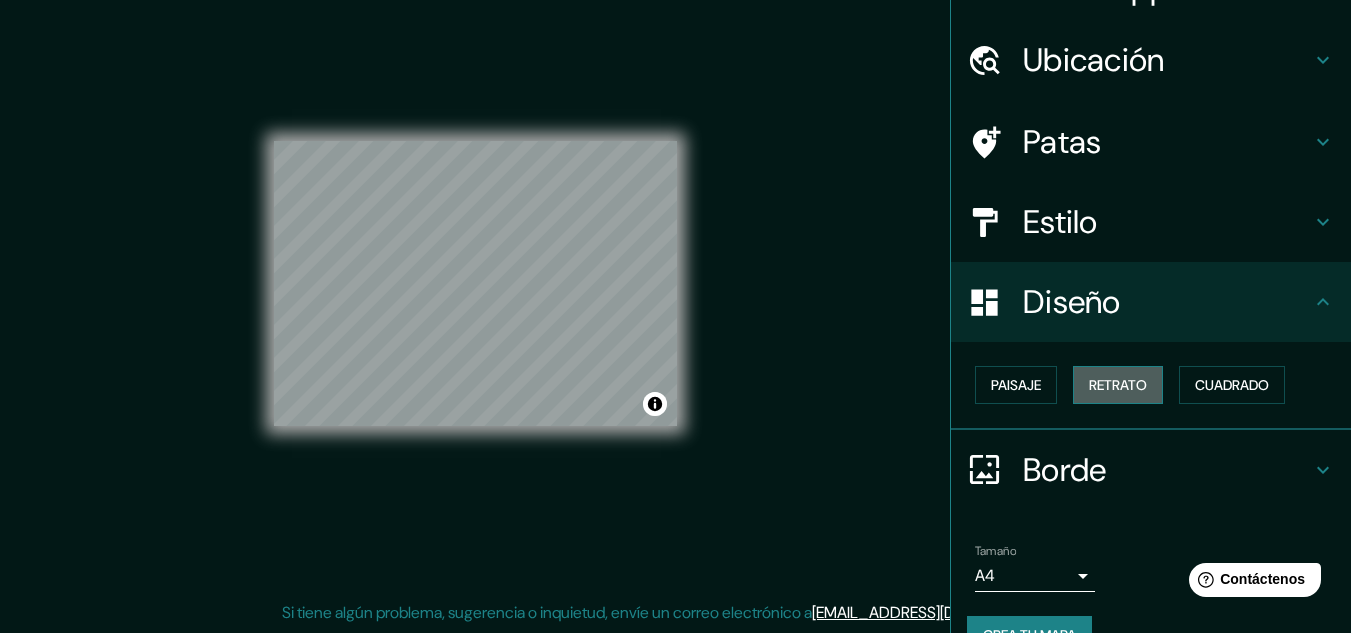 click on "Retrato" at bounding box center [1118, 385] 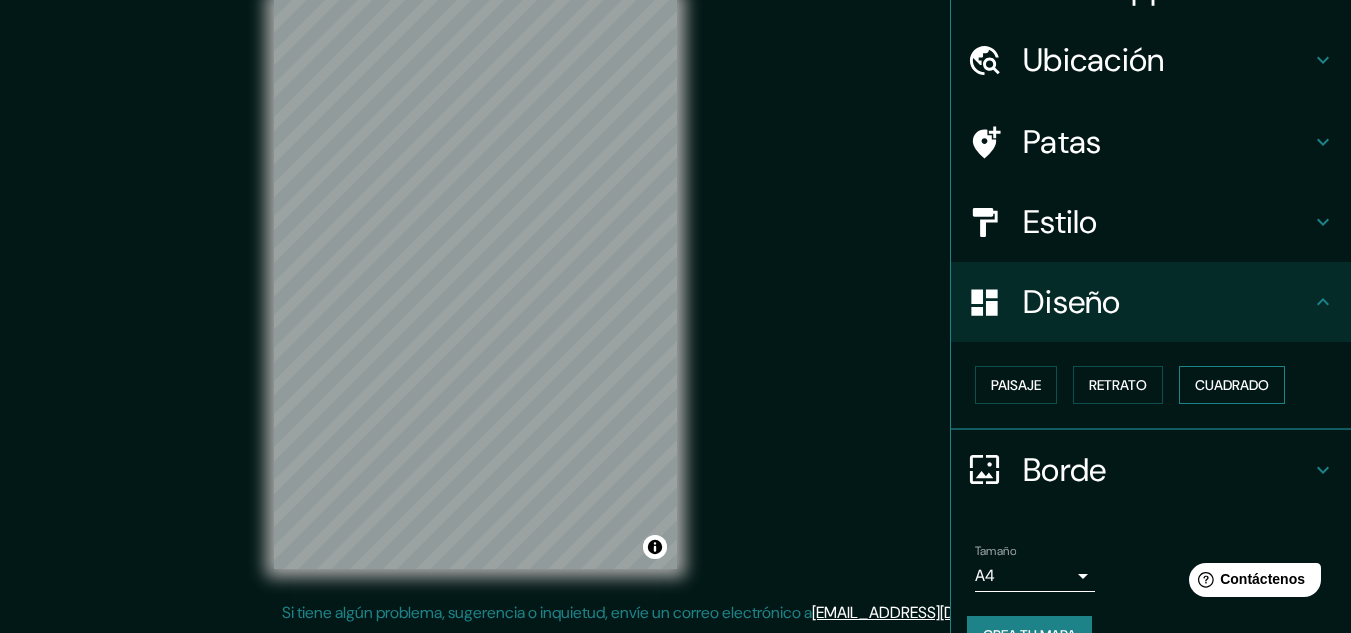 click on "Cuadrado" at bounding box center [1232, 385] 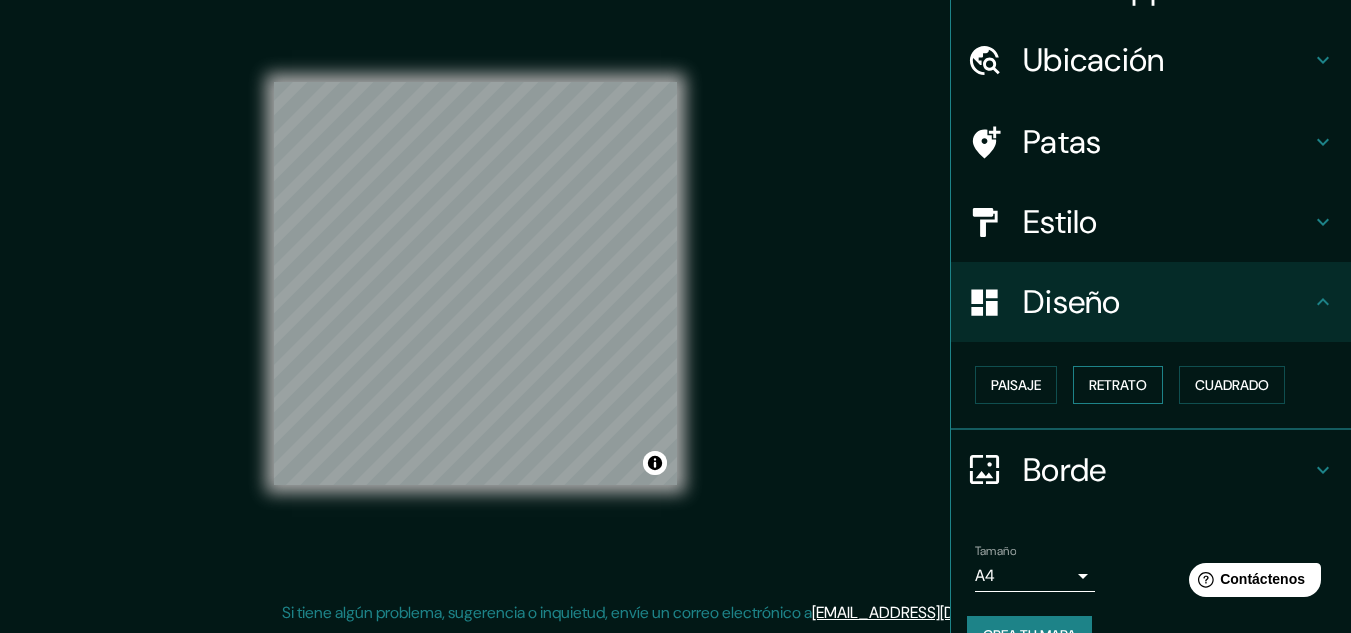 click on "Retrato" at bounding box center (1118, 385) 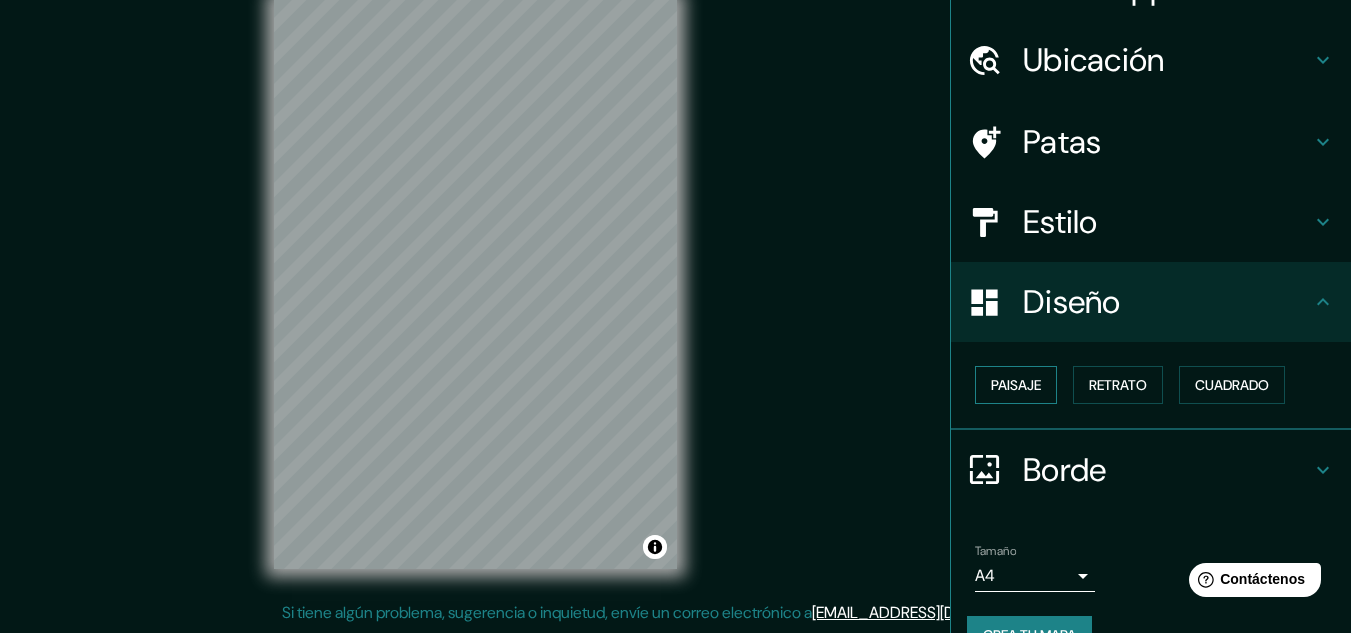 click on "Paisaje" at bounding box center [1016, 385] 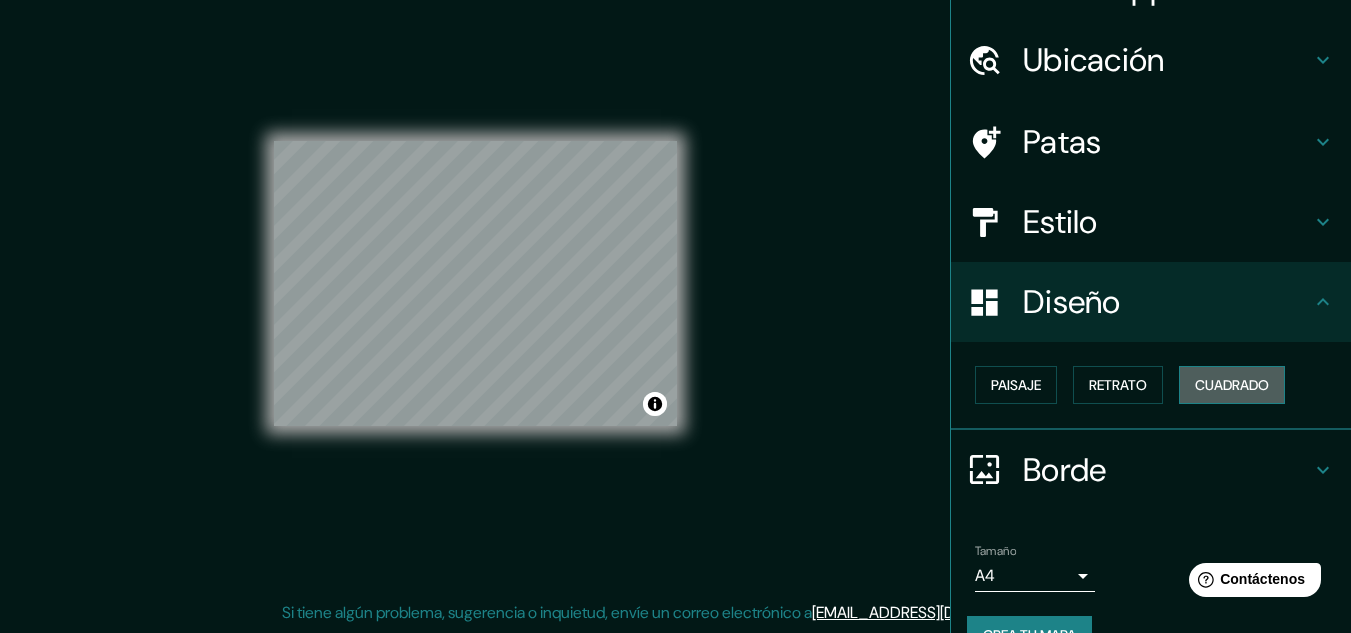 click on "Cuadrado" at bounding box center [1232, 385] 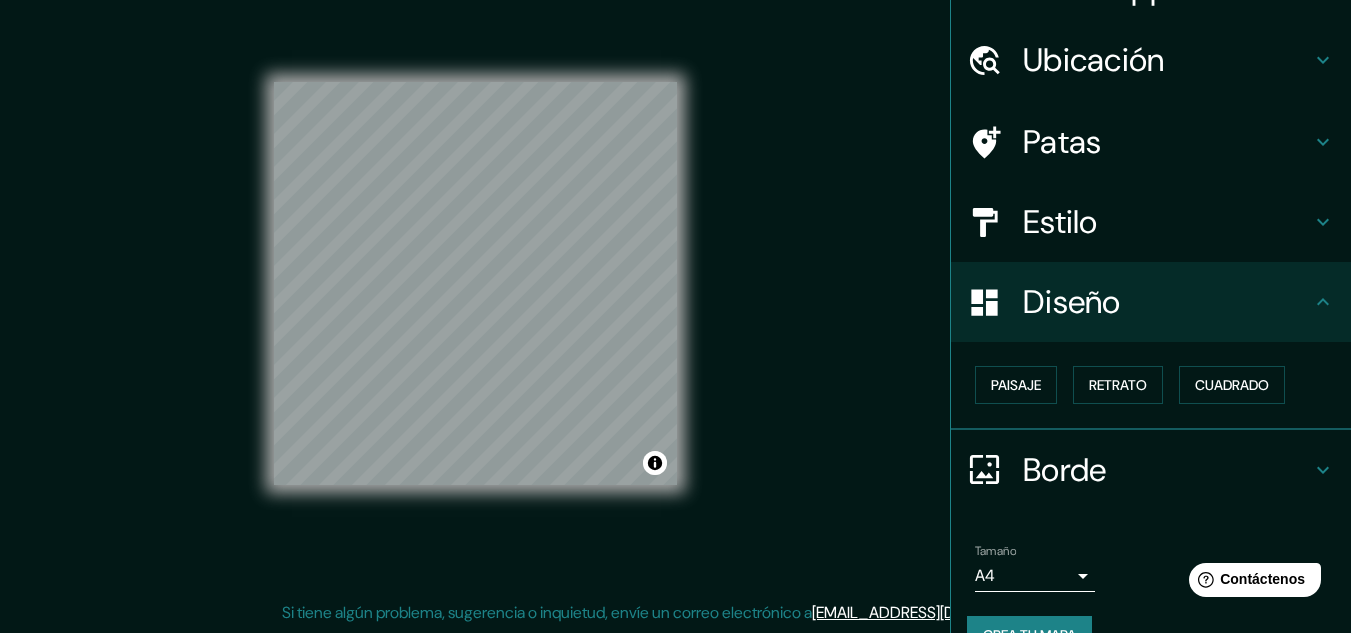 click on "Estilo" at bounding box center (1060, 222) 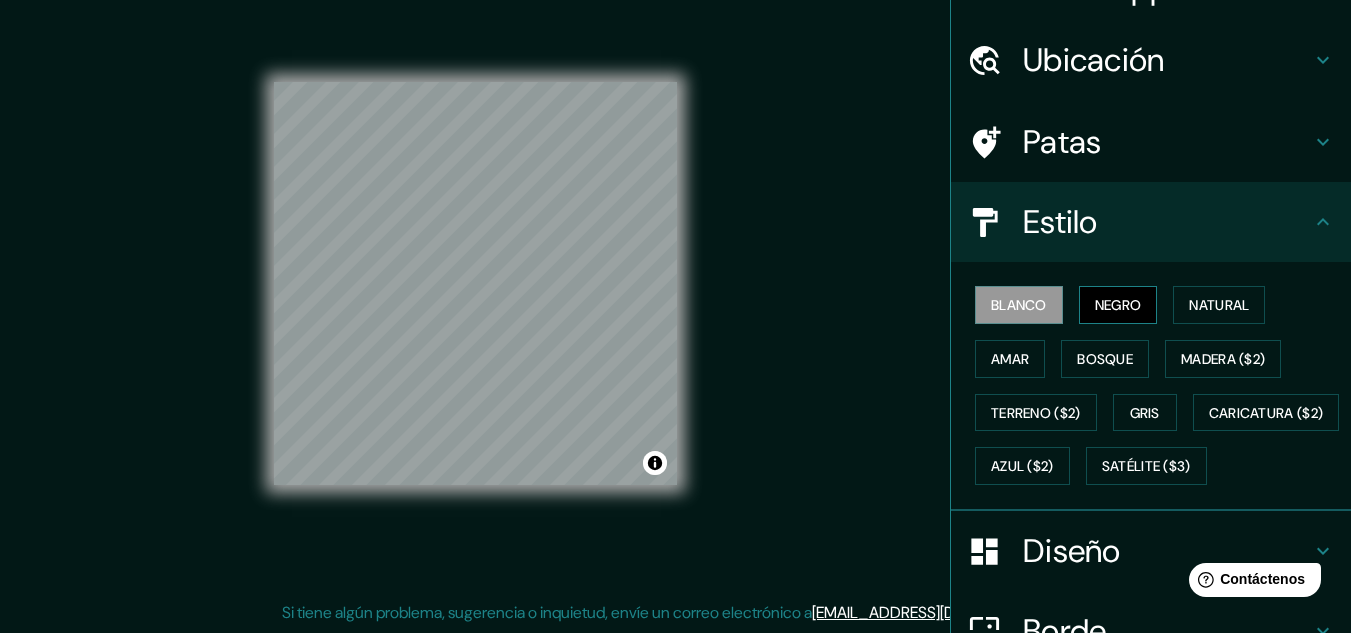 click on "Negro" at bounding box center (1118, 305) 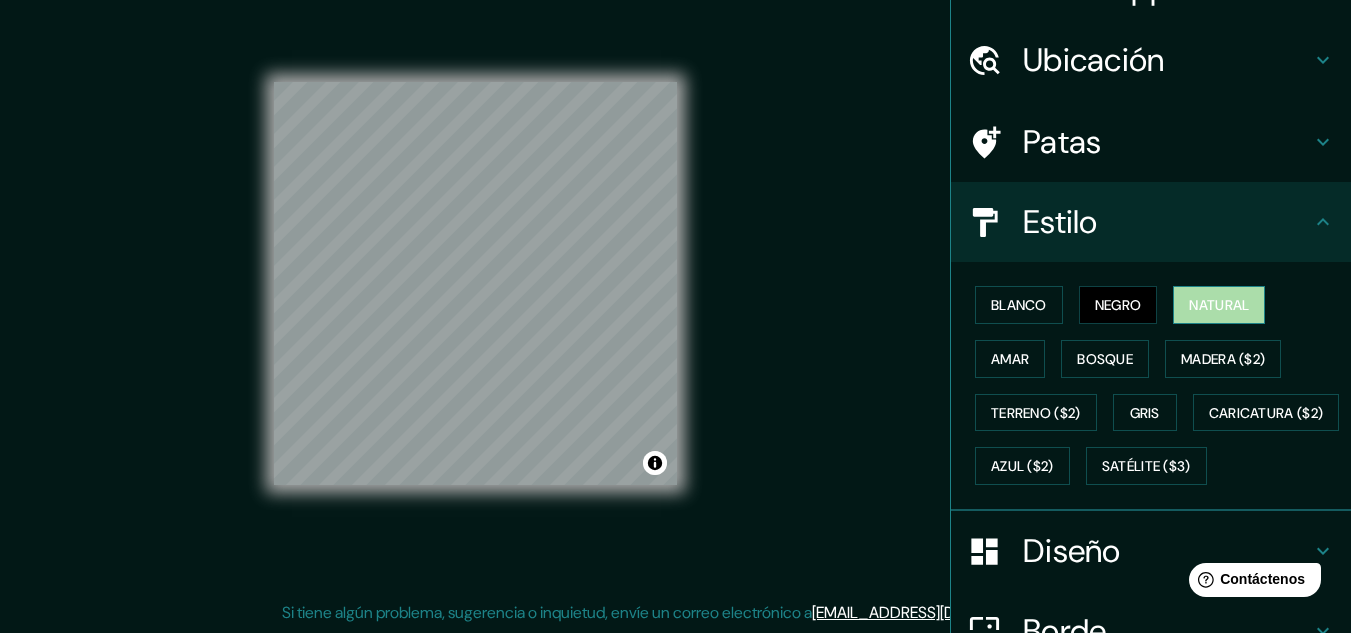 click on "Natural" at bounding box center [1219, 305] 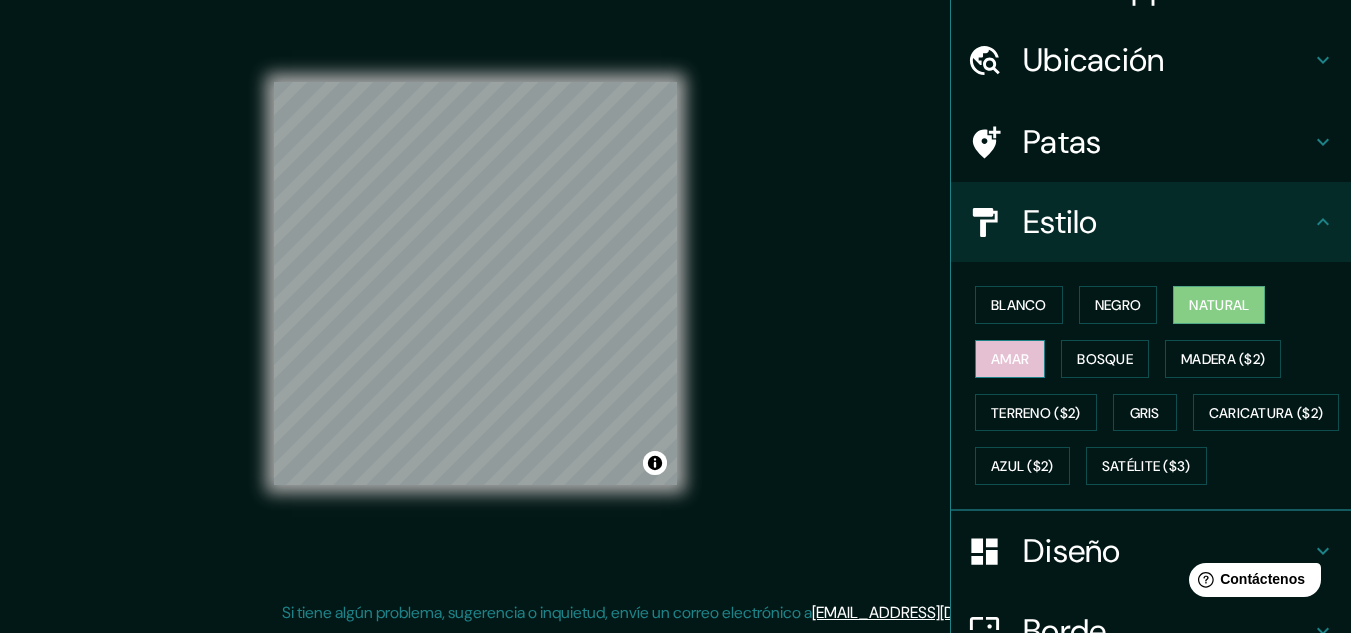 click on "Amar" at bounding box center (1010, 359) 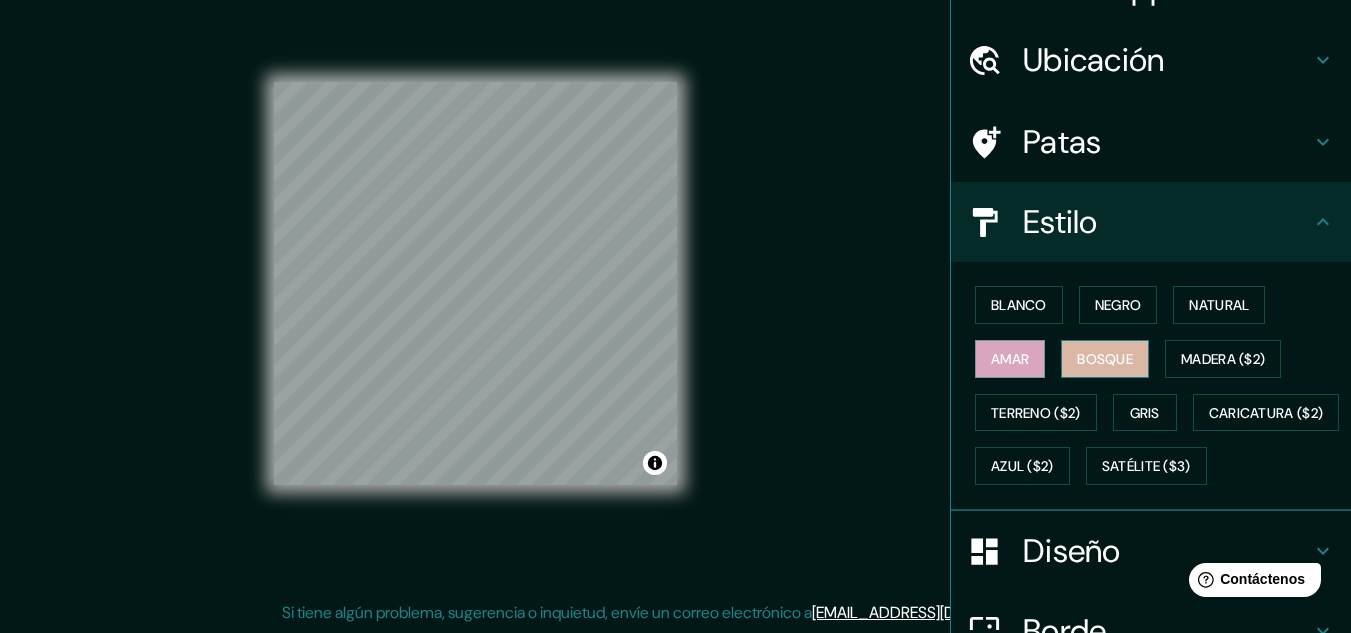 click on "Bosque" at bounding box center [1105, 359] 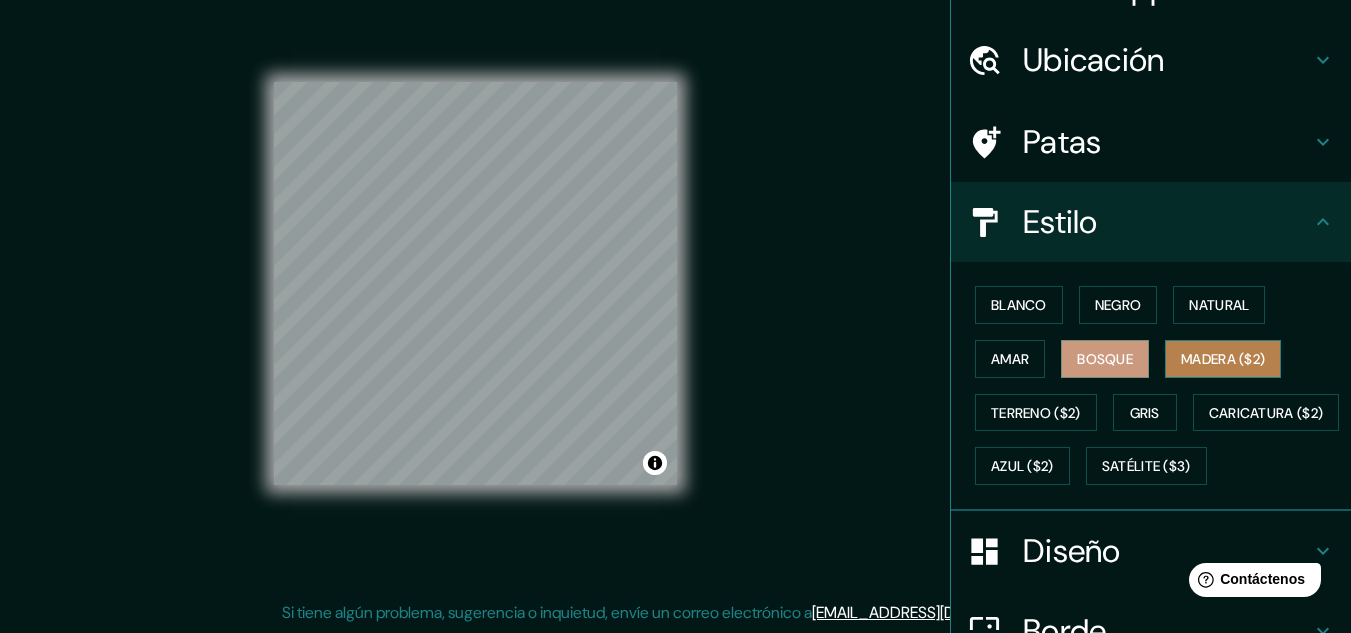 click on "Madera ($2)" at bounding box center (1223, 359) 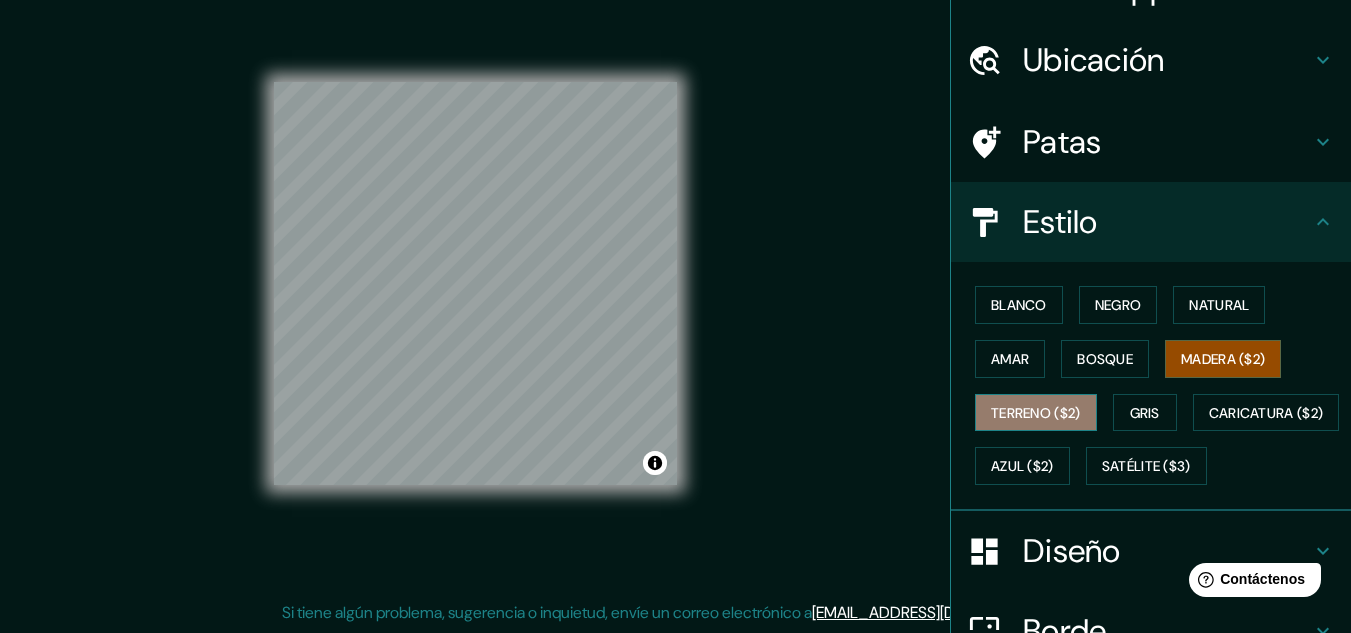 click on "Terreno ($2)" at bounding box center [1036, 413] 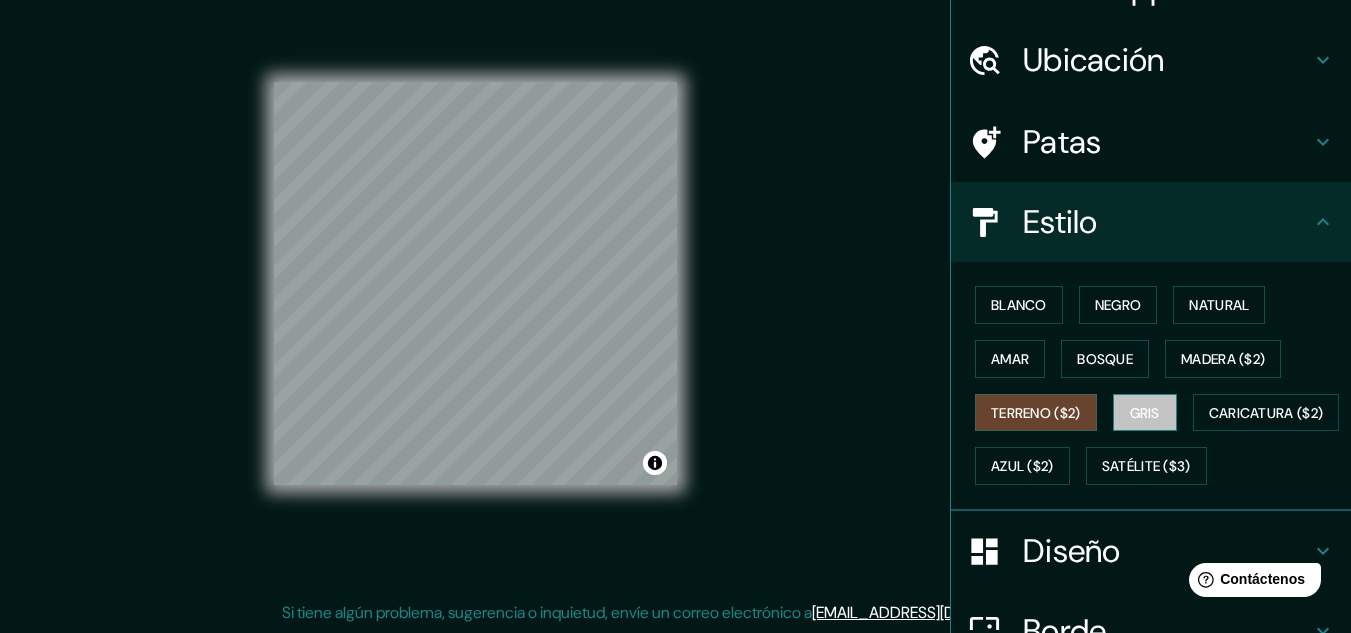 click on "Gris" at bounding box center [1145, 413] 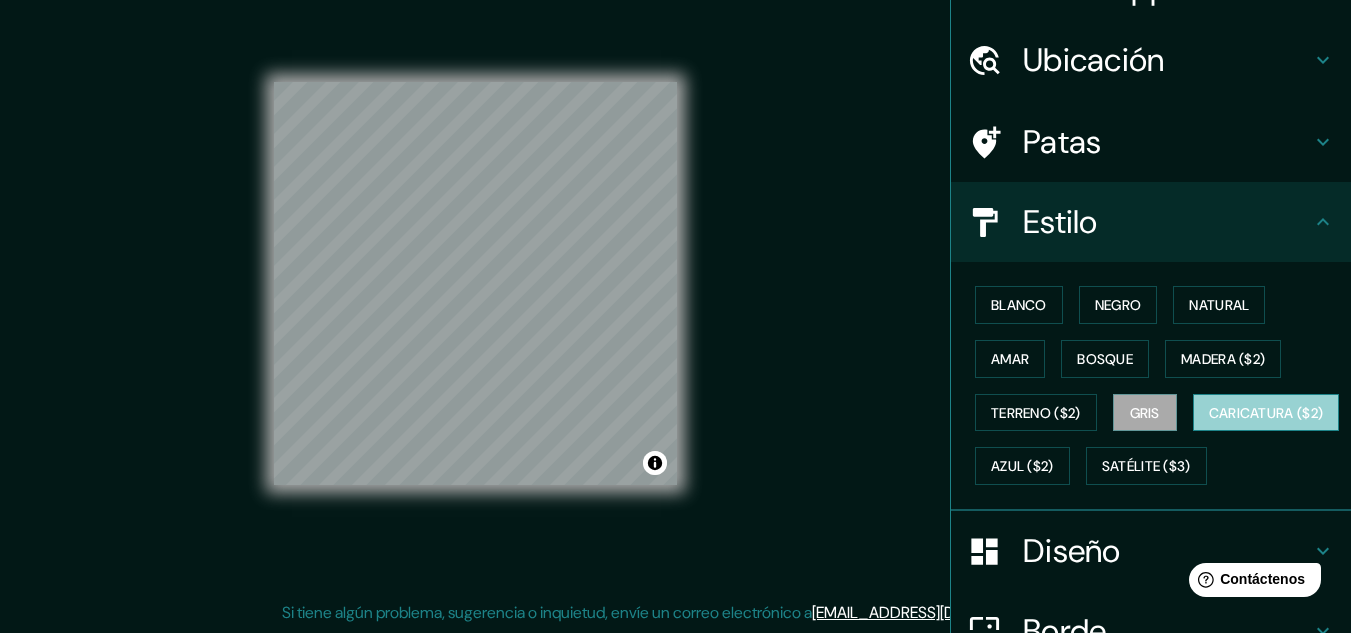 click on "Caricatura ($2)" at bounding box center (1266, 413) 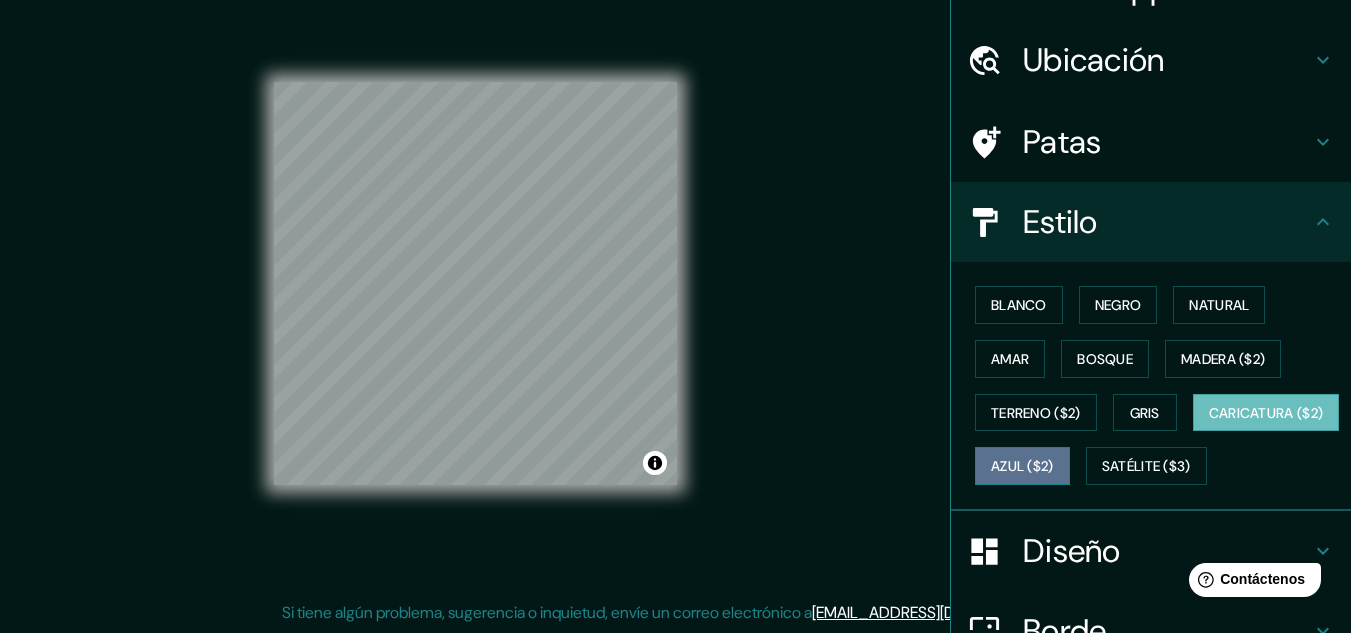click on "Azul ($2)" at bounding box center [1022, 466] 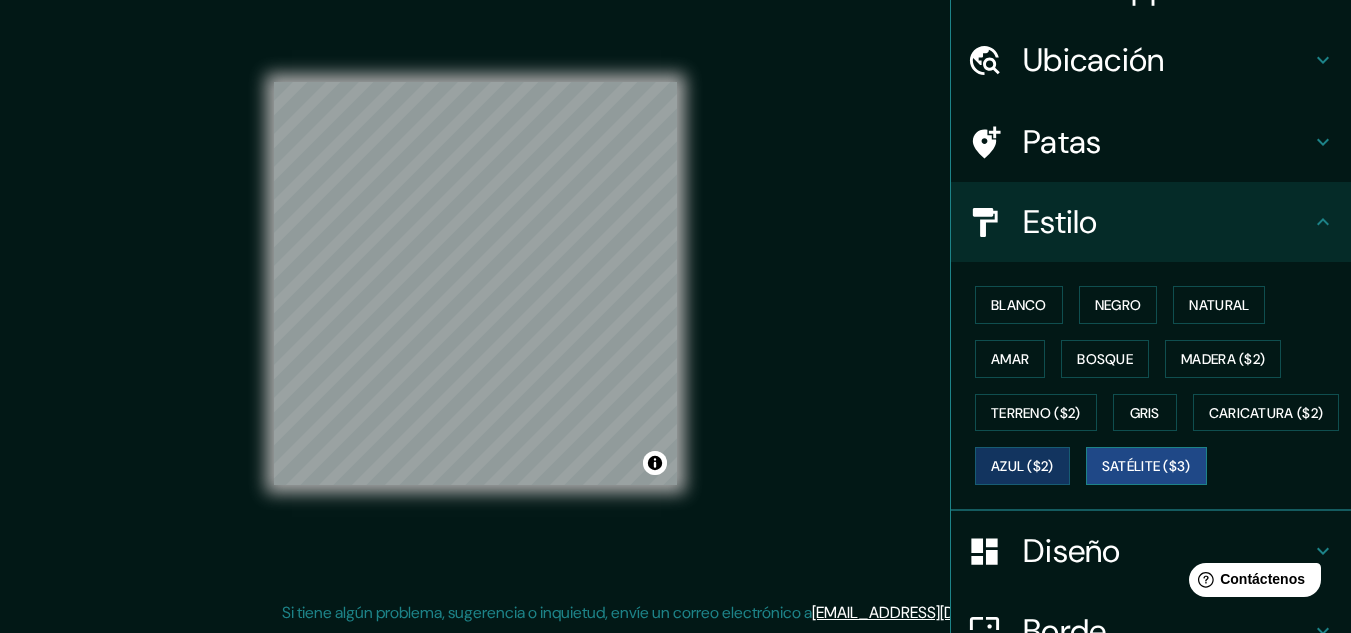 click on "Satélite ($3)" at bounding box center (1146, 467) 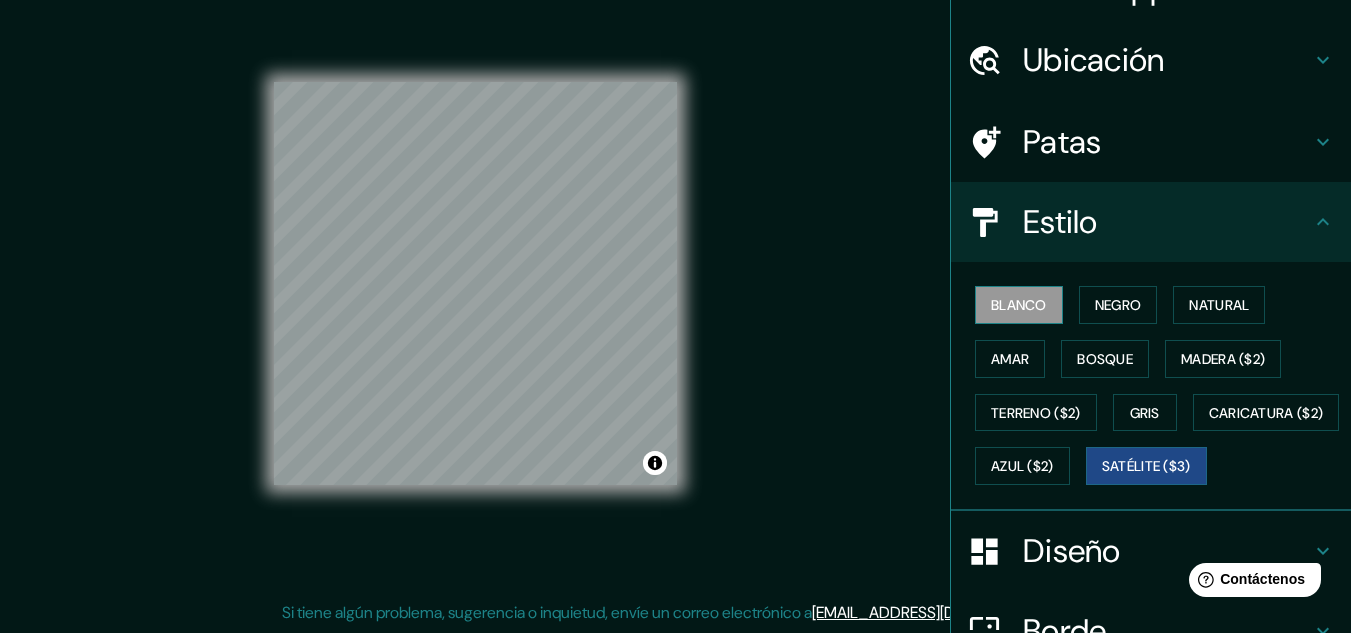 click on "Blanco" at bounding box center [1019, 305] 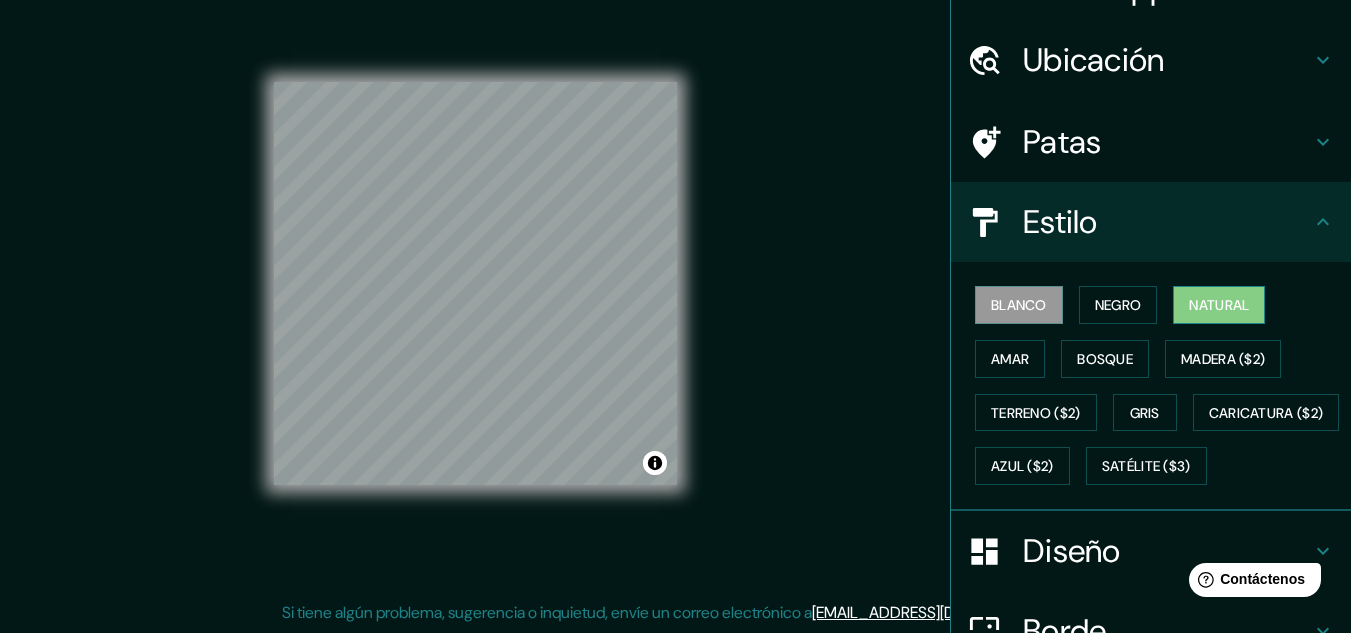 click on "Natural" at bounding box center (1219, 305) 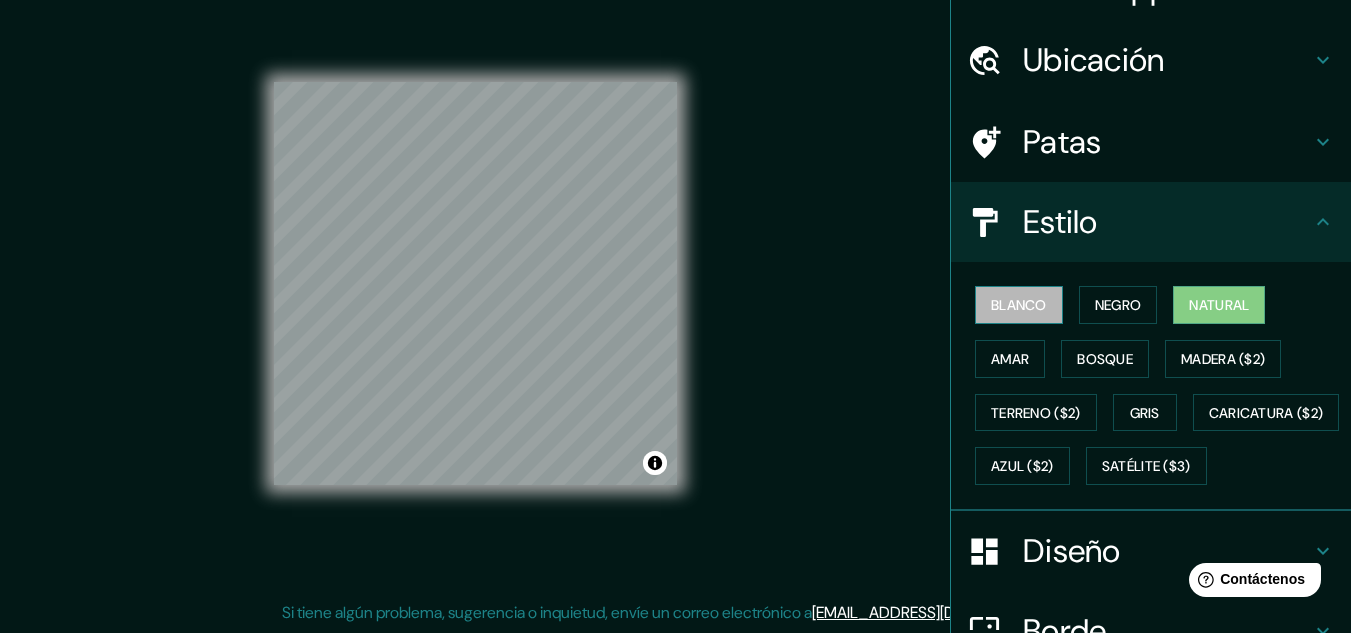 click on "Blanco" at bounding box center [1019, 305] 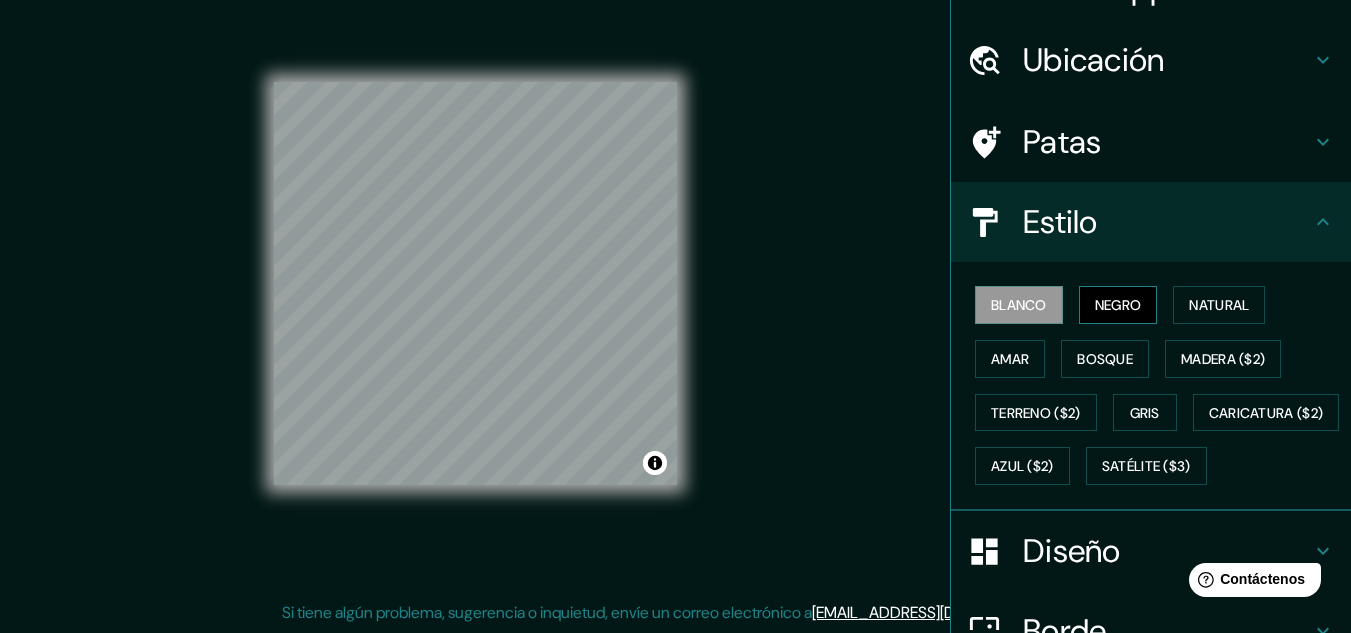 click on "Negro" at bounding box center [1118, 305] 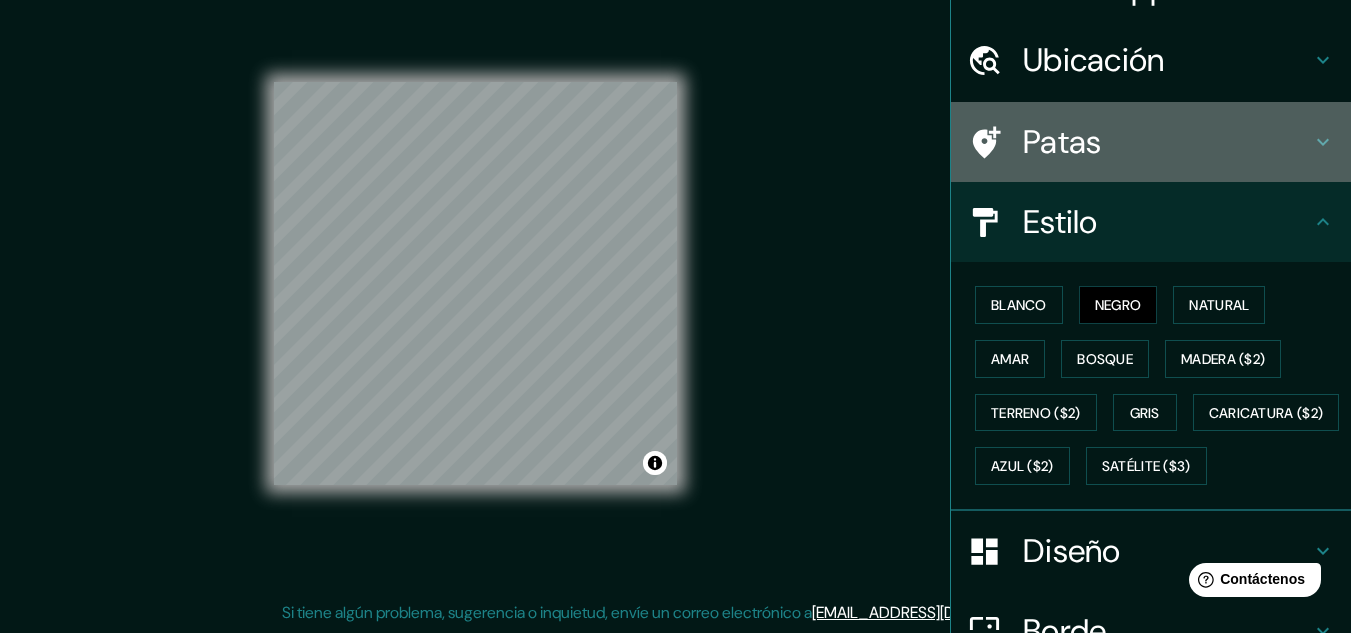 click on "Patas" at bounding box center (1151, 142) 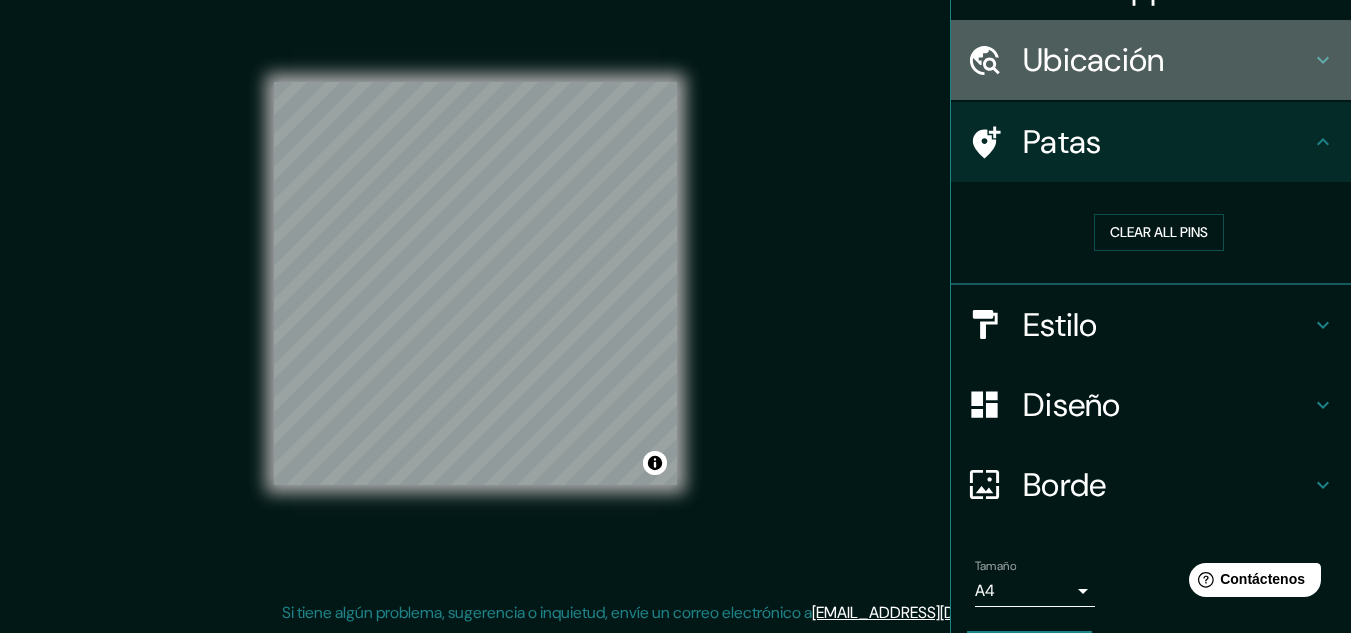 click on "Ubicación" at bounding box center [1094, 60] 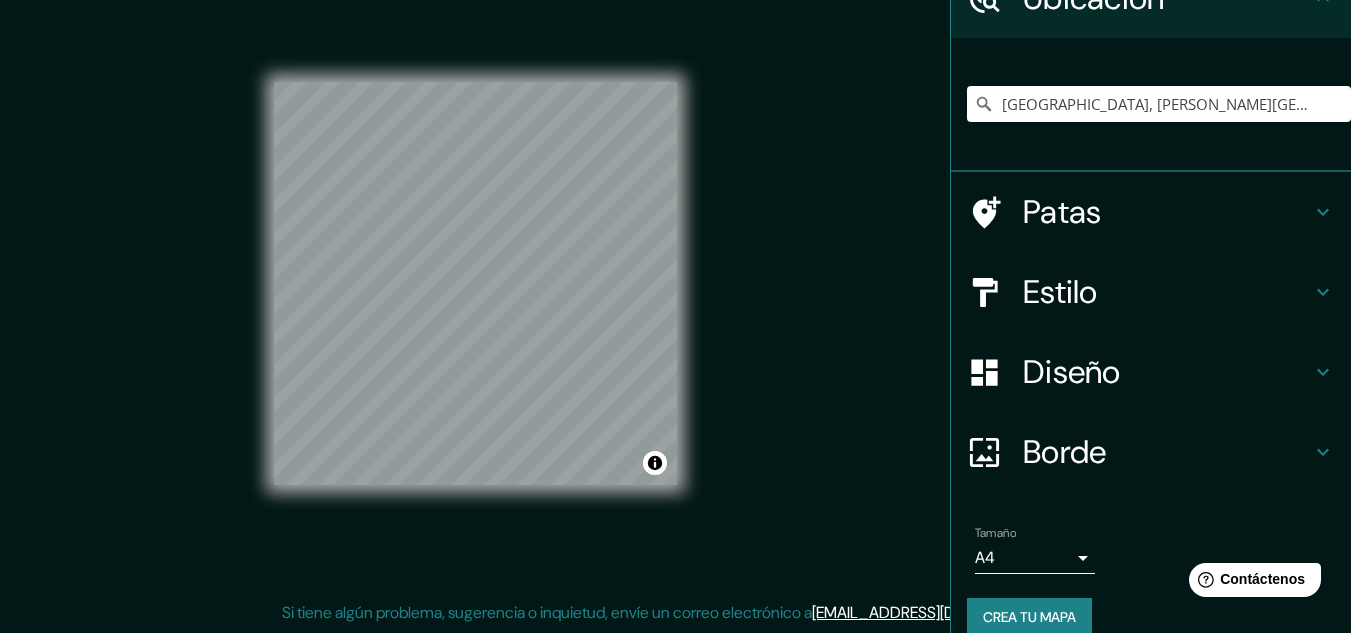 scroll, scrollTop: 133, scrollLeft: 0, axis: vertical 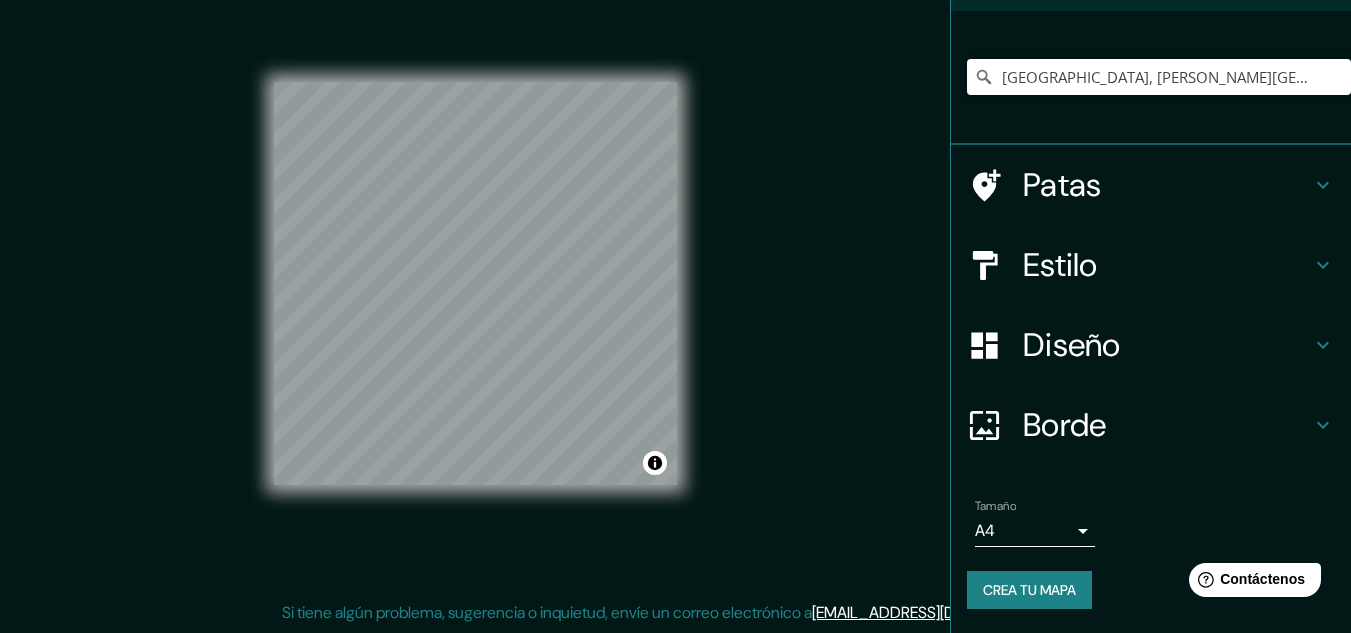 click on "Borde" at bounding box center (1065, 425) 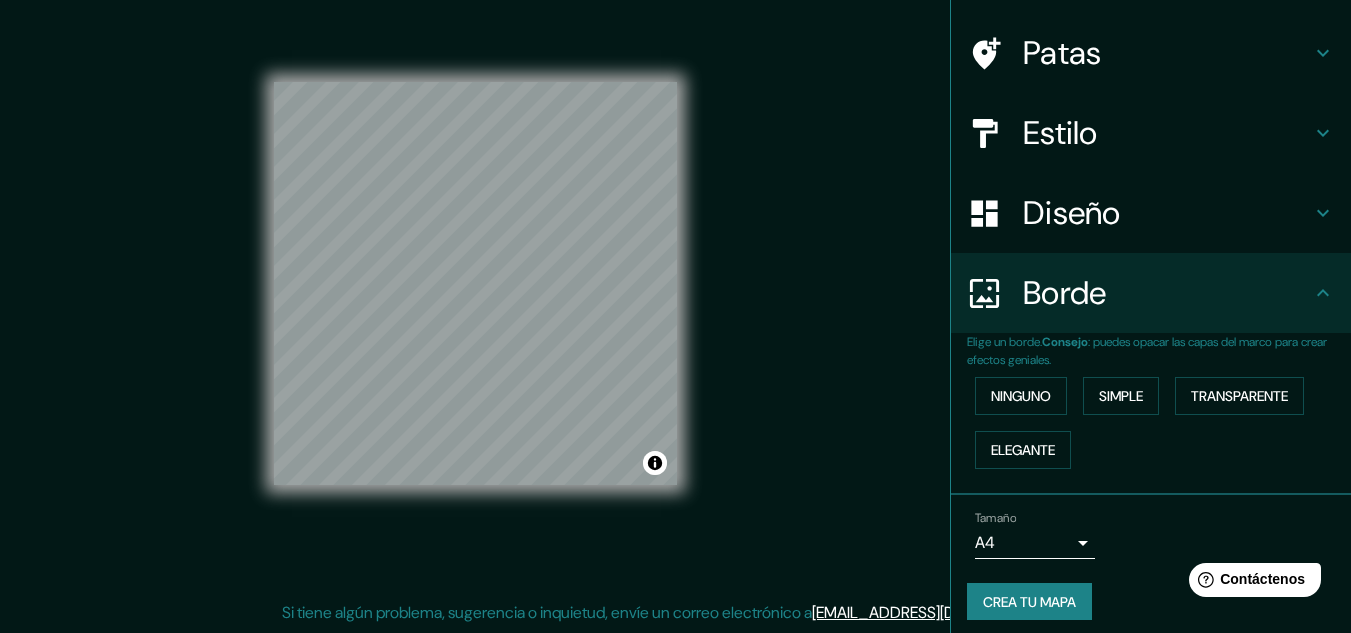 scroll, scrollTop: 144, scrollLeft: 0, axis: vertical 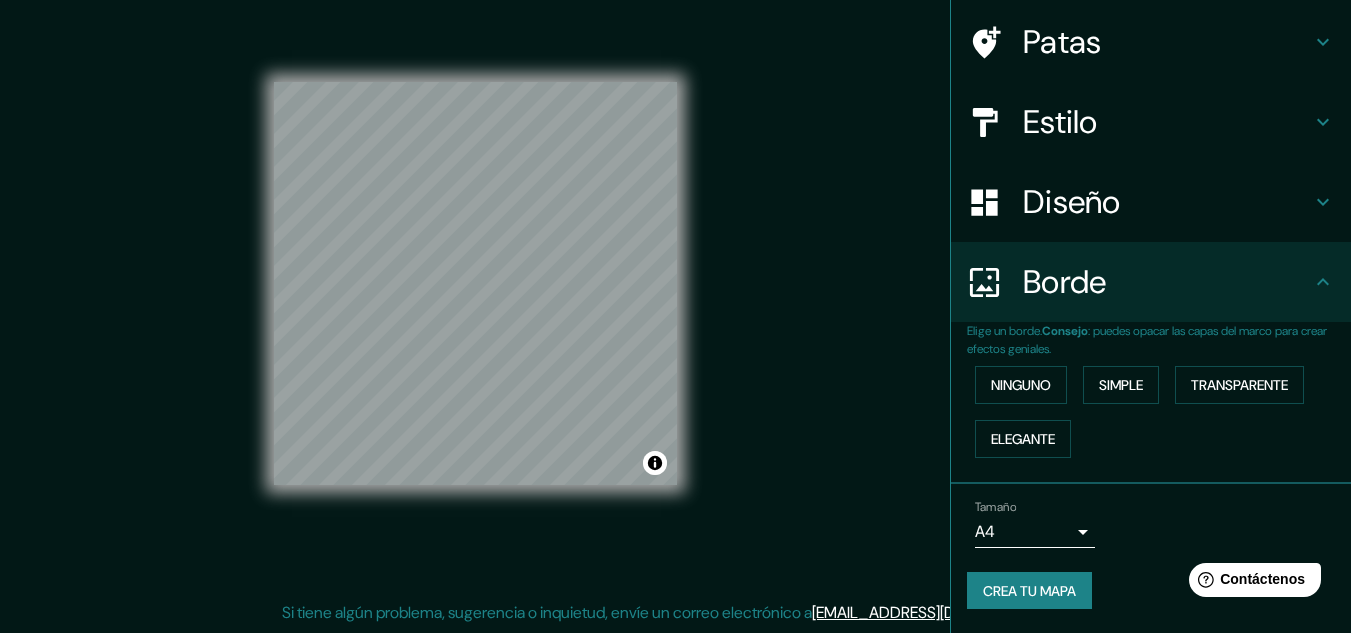 click on "Borde" at bounding box center [1065, 282] 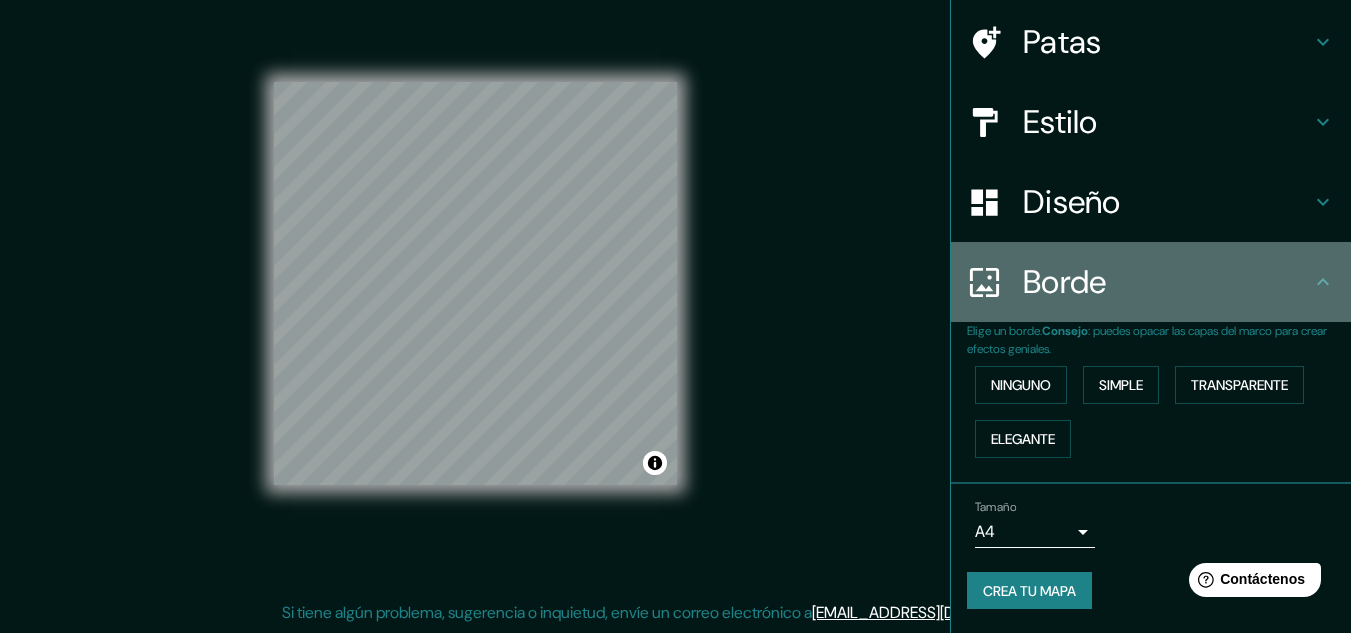 click on "Borde" at bounding box center (1167, 282) 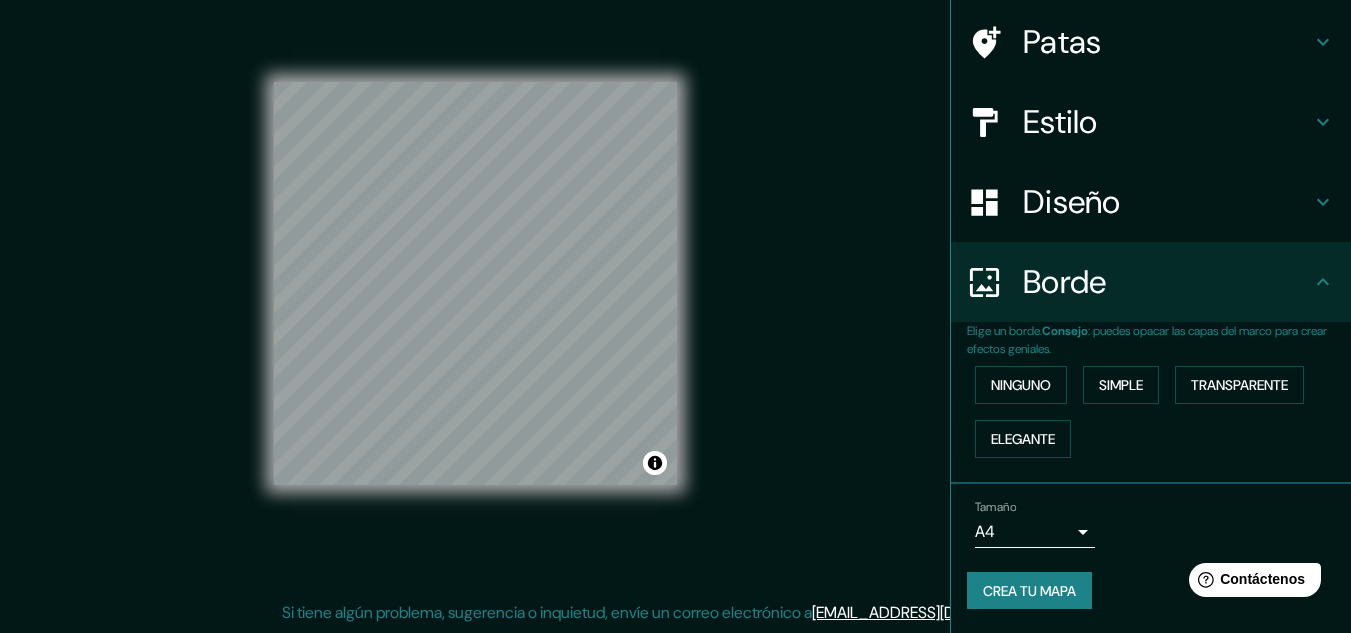click on "Diseño" at bounding box center (1167, 202) 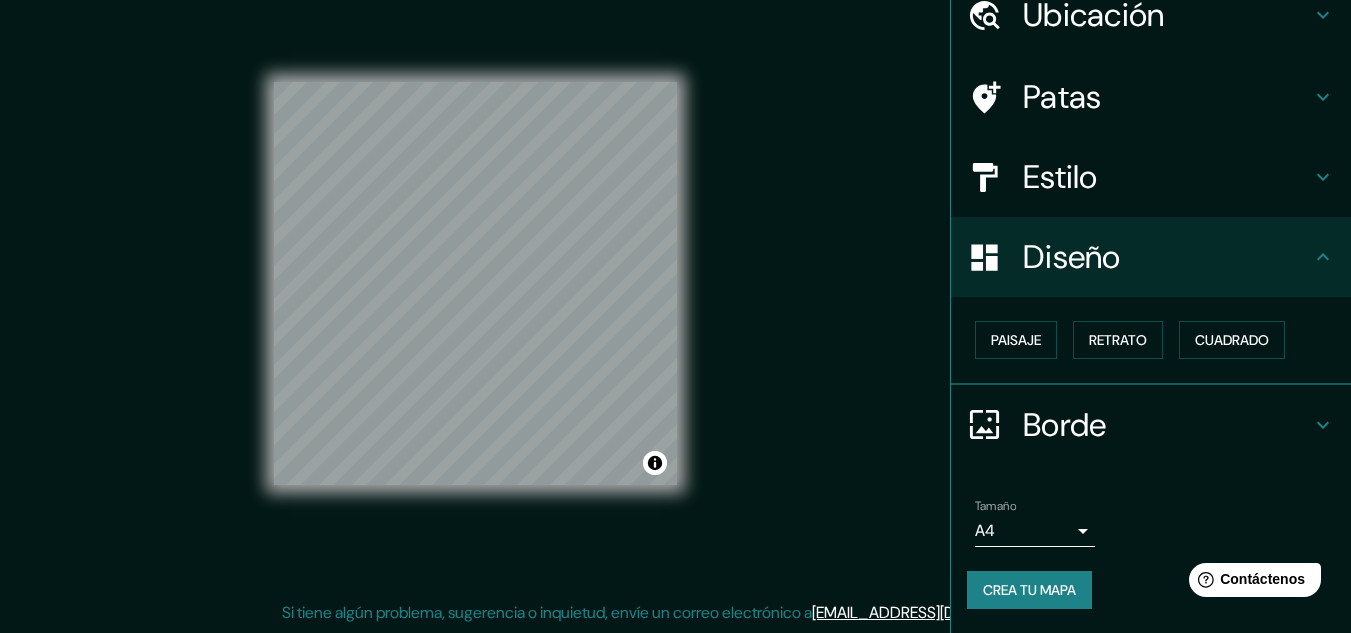 scroll, scrollTop: 88, scrollLeft: 0, axis: vertical 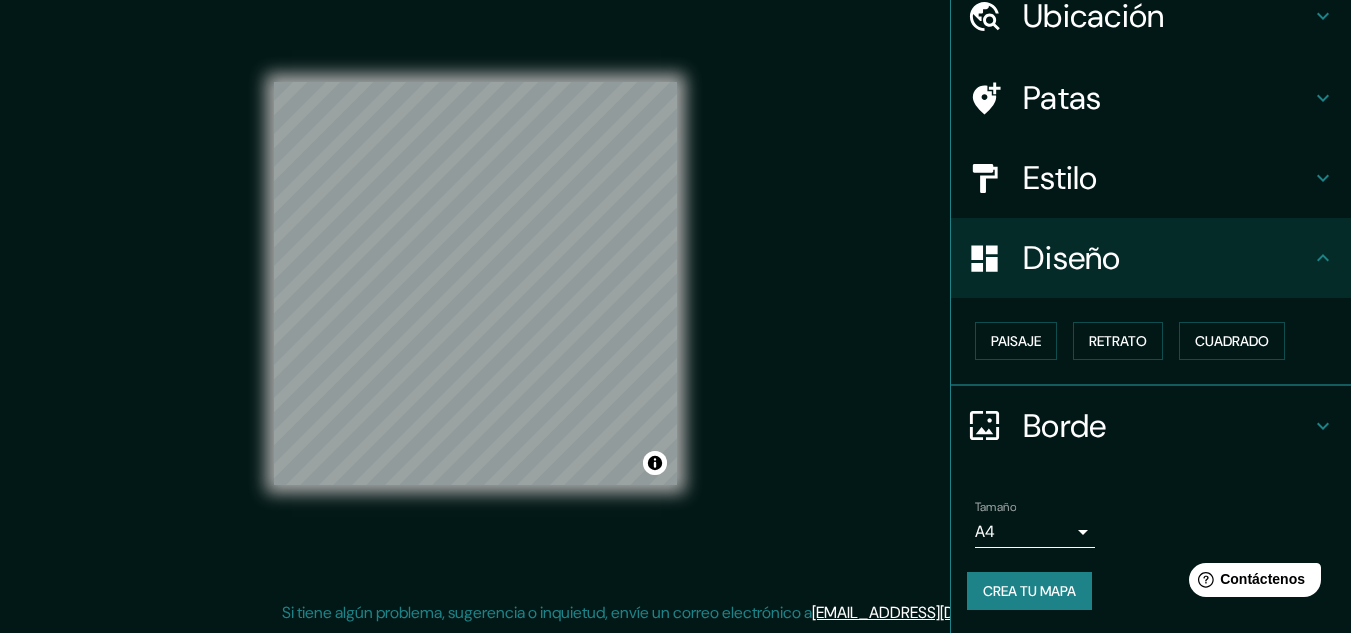 click on "Diseño" at bounding box center [1167, 258] 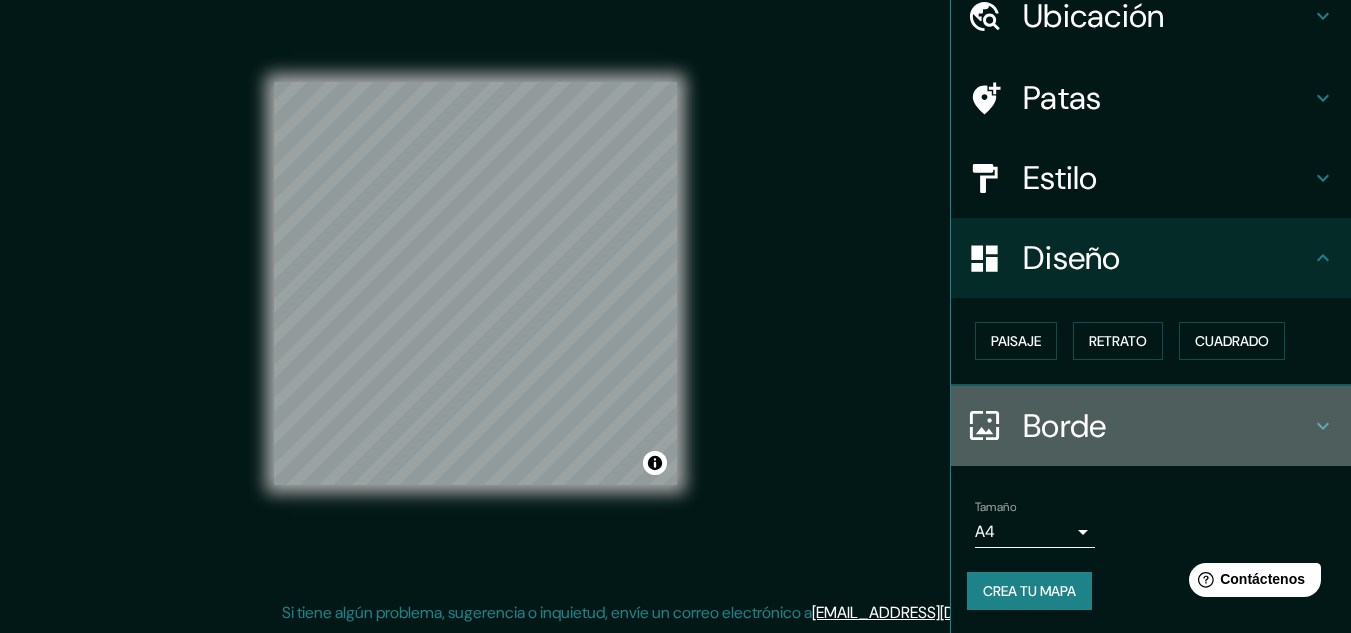 click 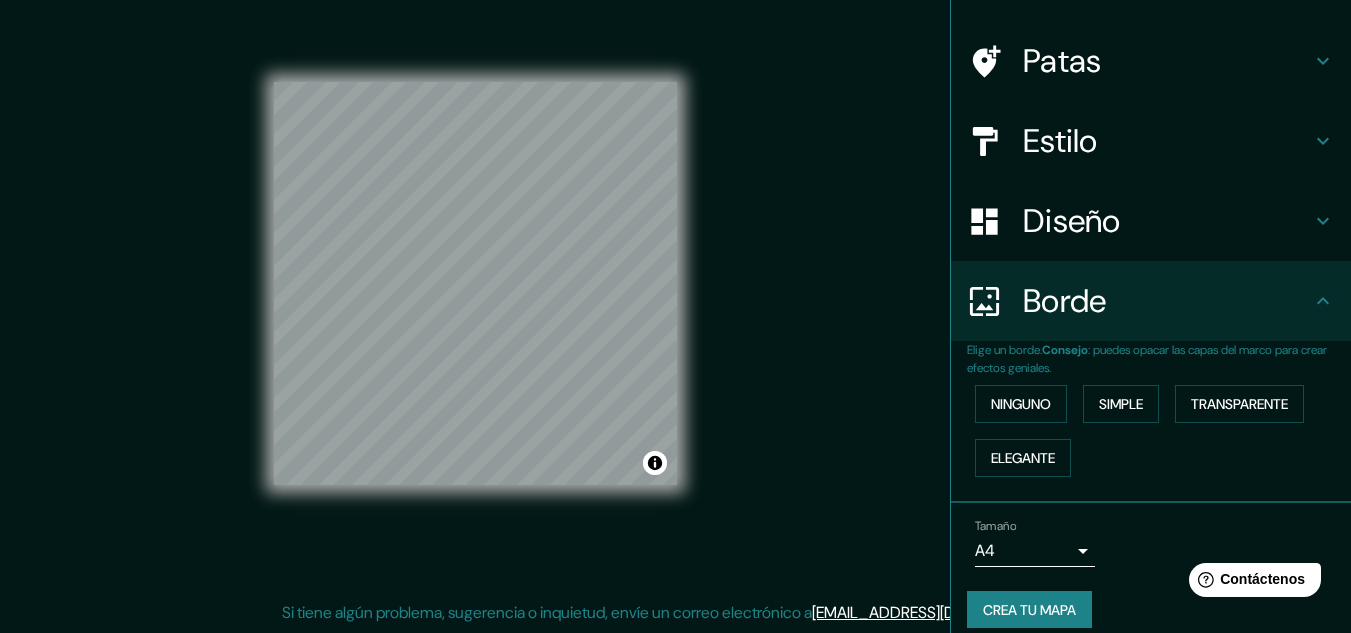 scroll, scrollTop: 144, scrollLeft: 0, axis: vertical 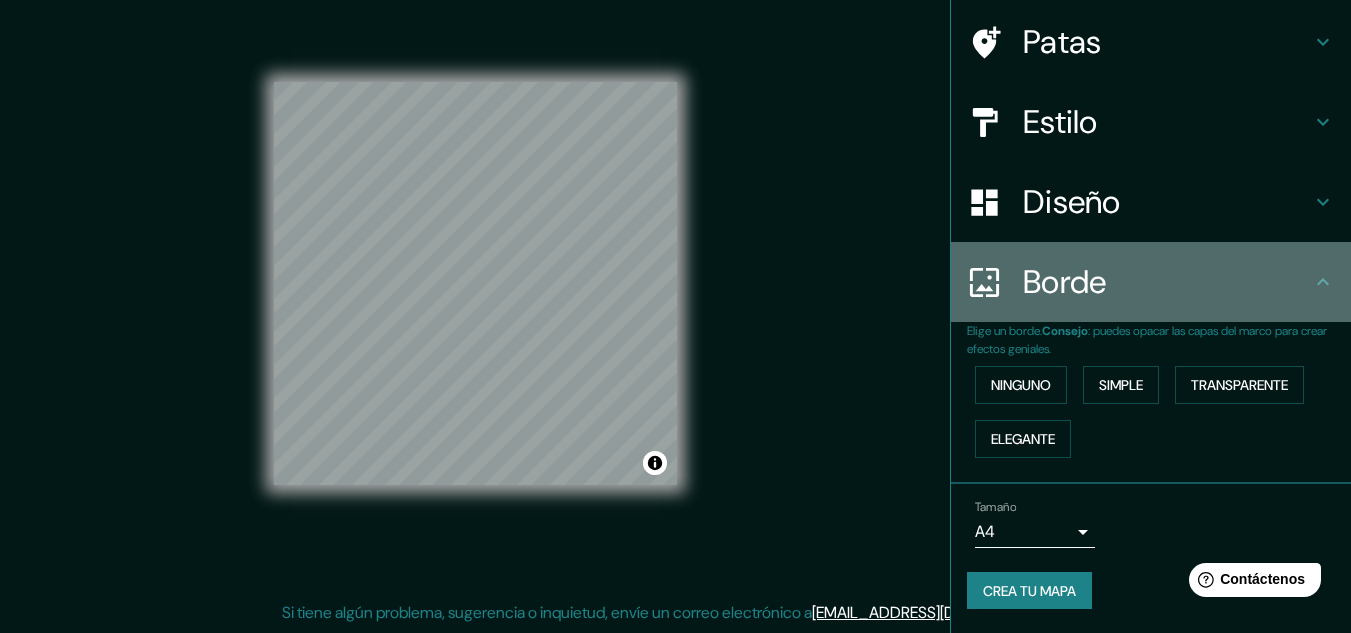 click on "Borde" at bounding box center [1151, 282] 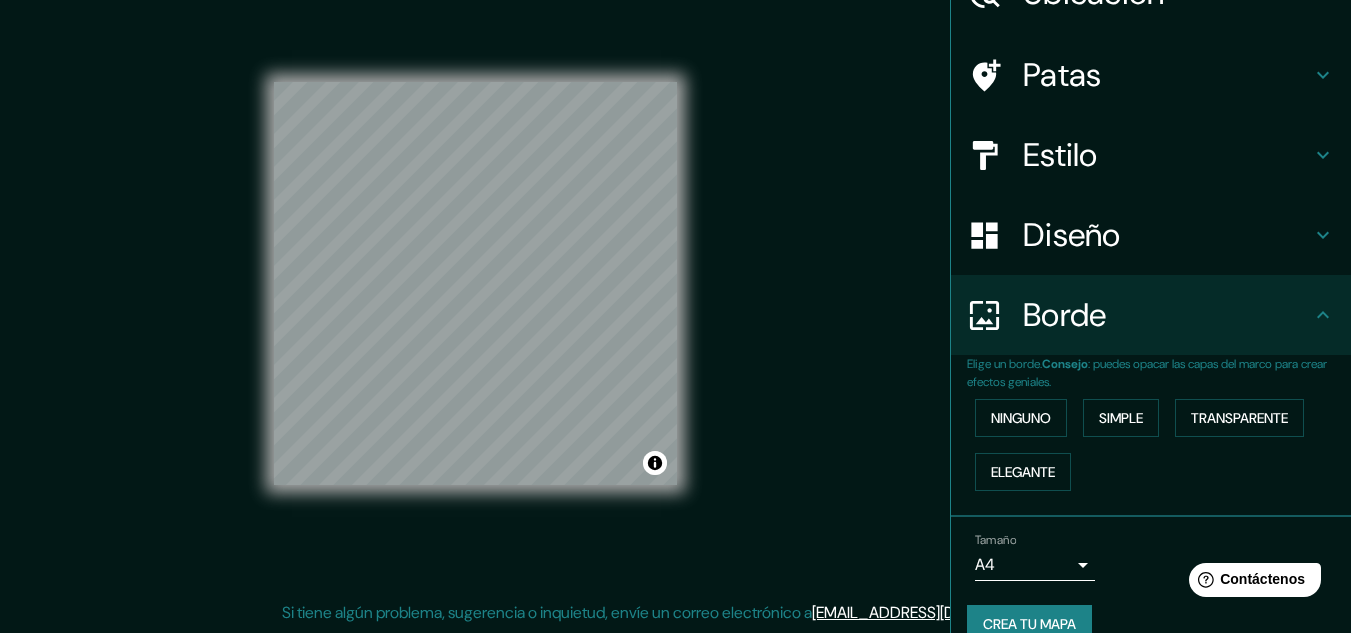 scroll, scrollTop: 144, scrollLeft: 0, axis: vertical 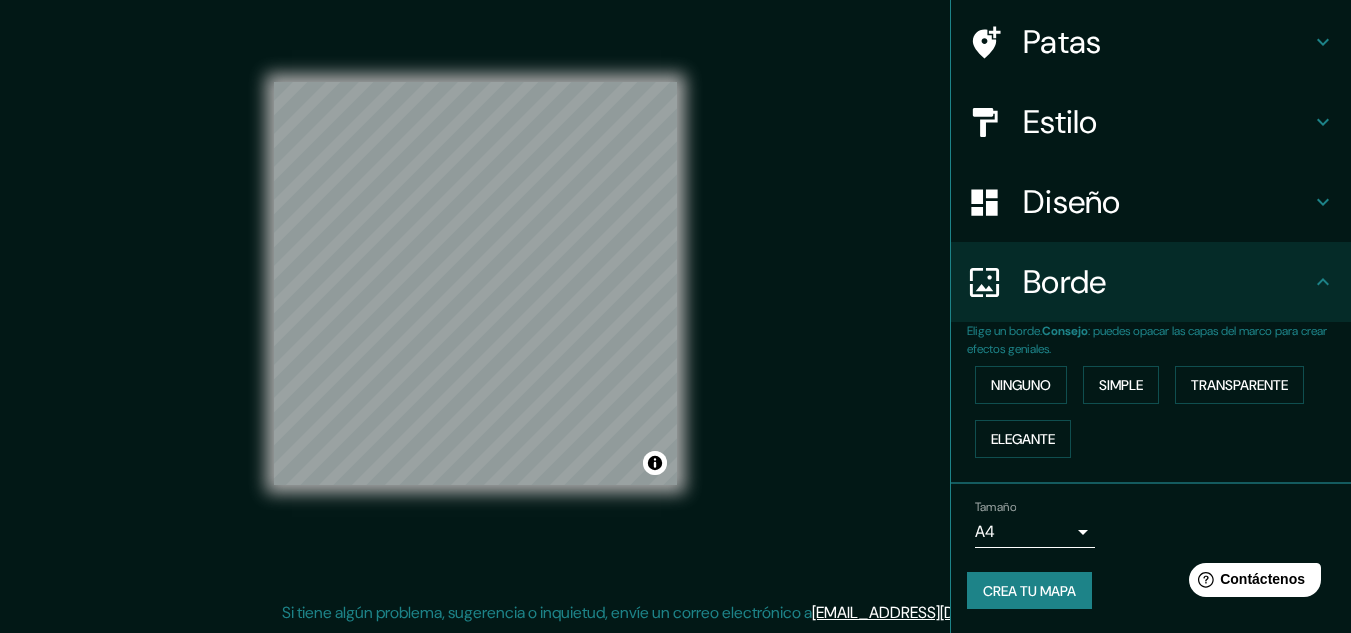 click on "Crea tu mapa" at bounding box center [1029, 591] 